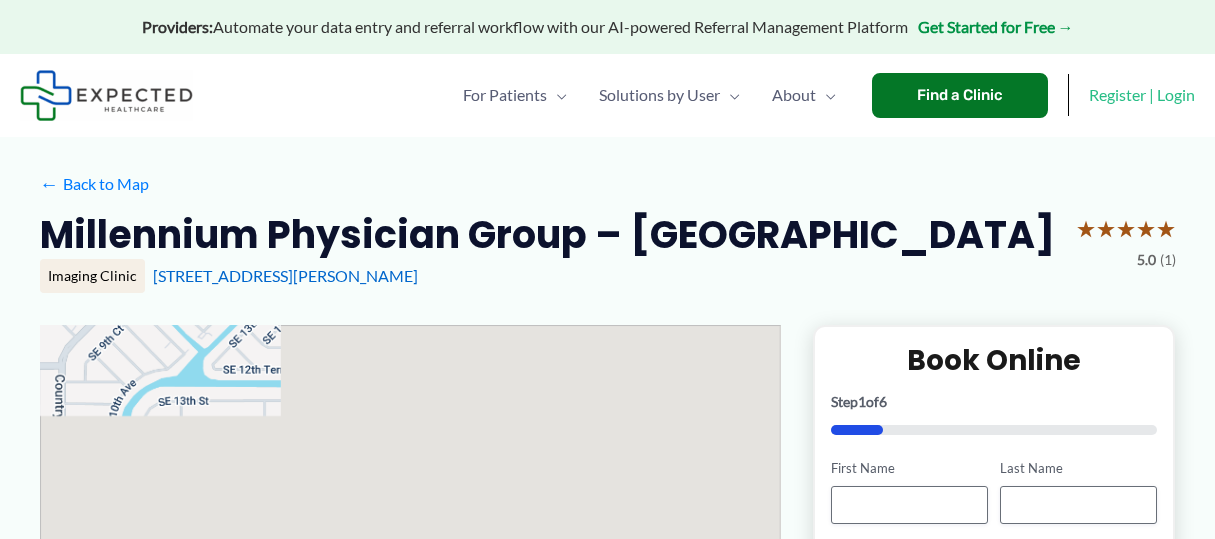 scroll, scrollTop: 0, scrollLeft: 0, axis: both 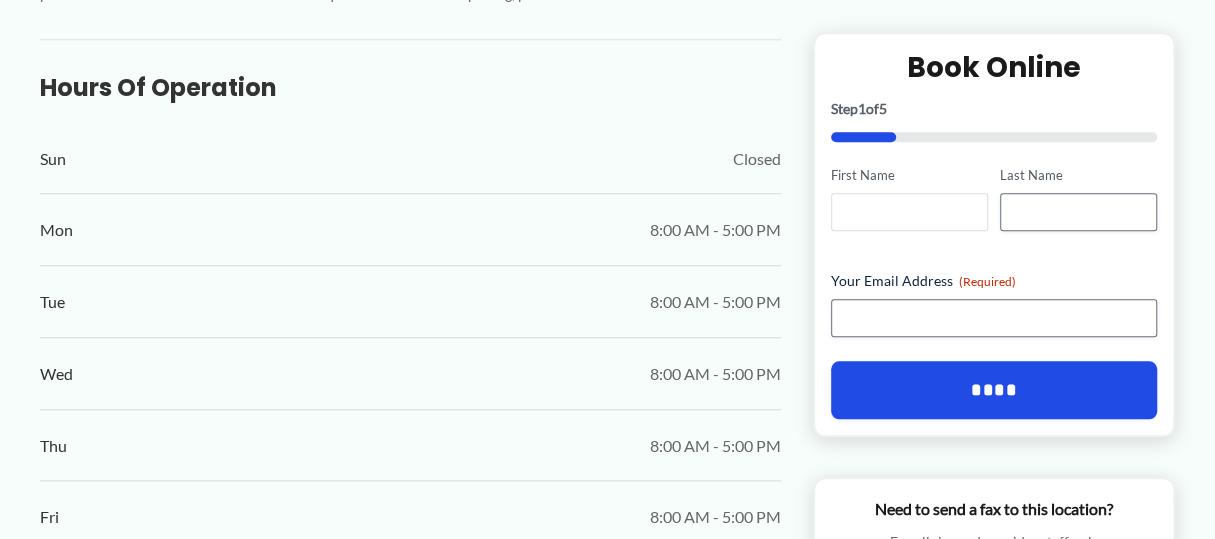 click on "First Name" at bounding box center (909, 212) 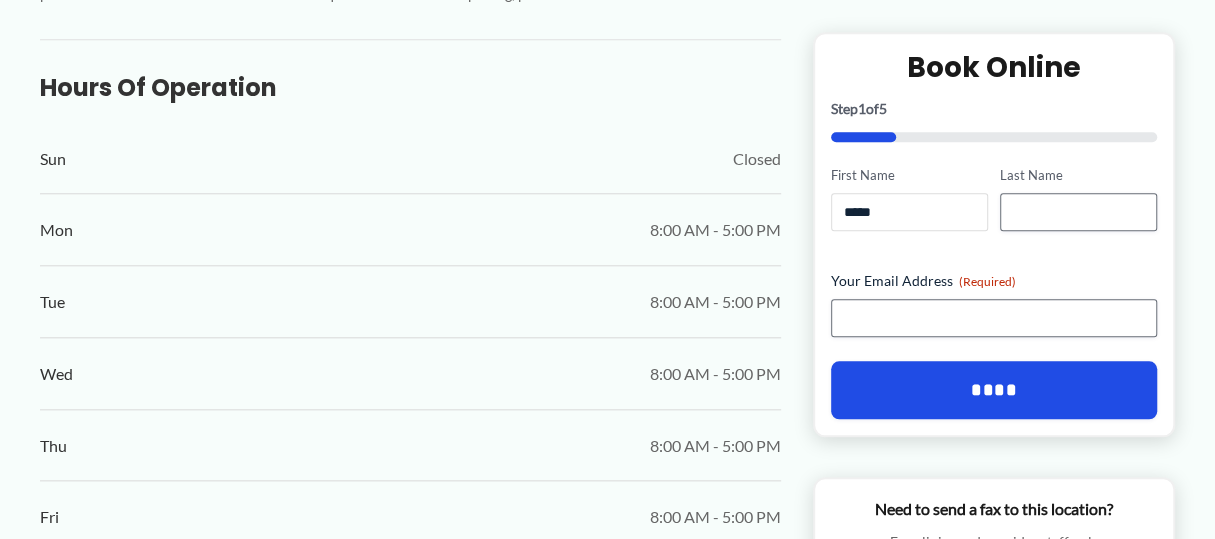 type on "*****" 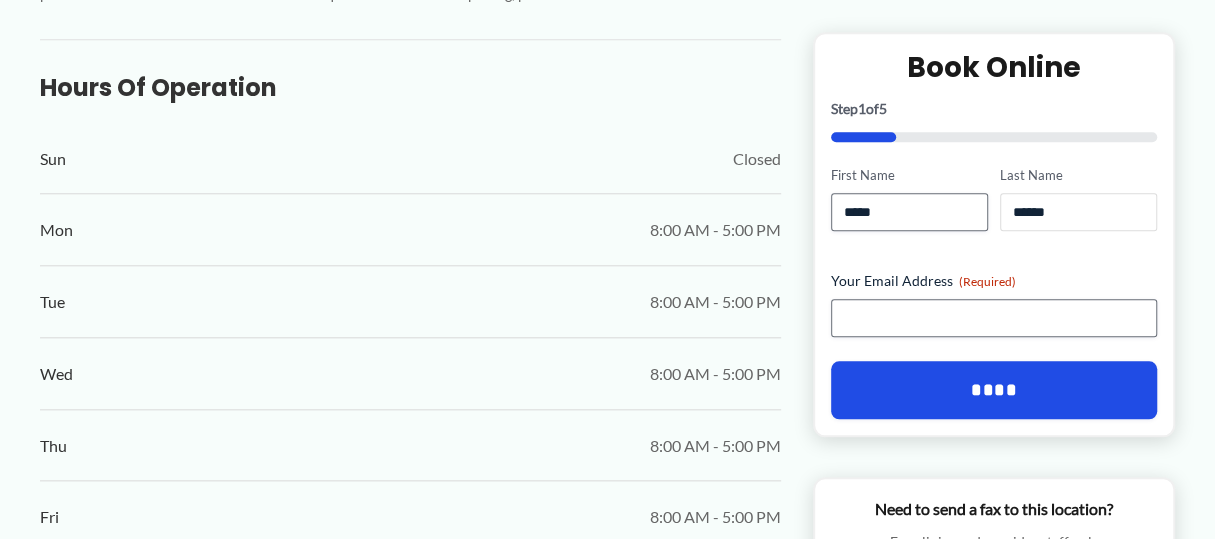 type on "******" 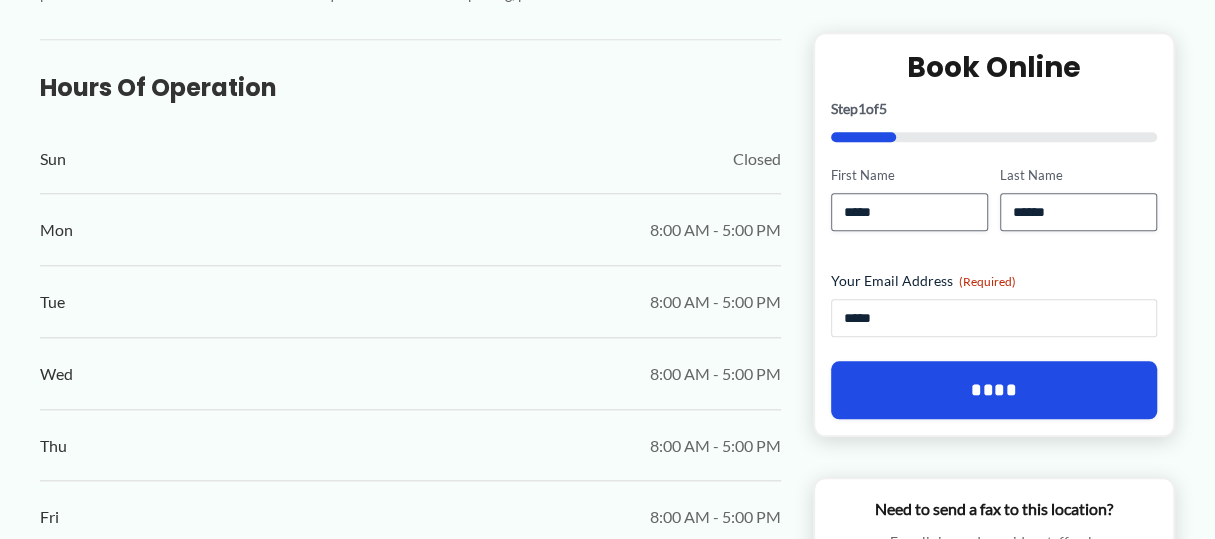 type on "**********" 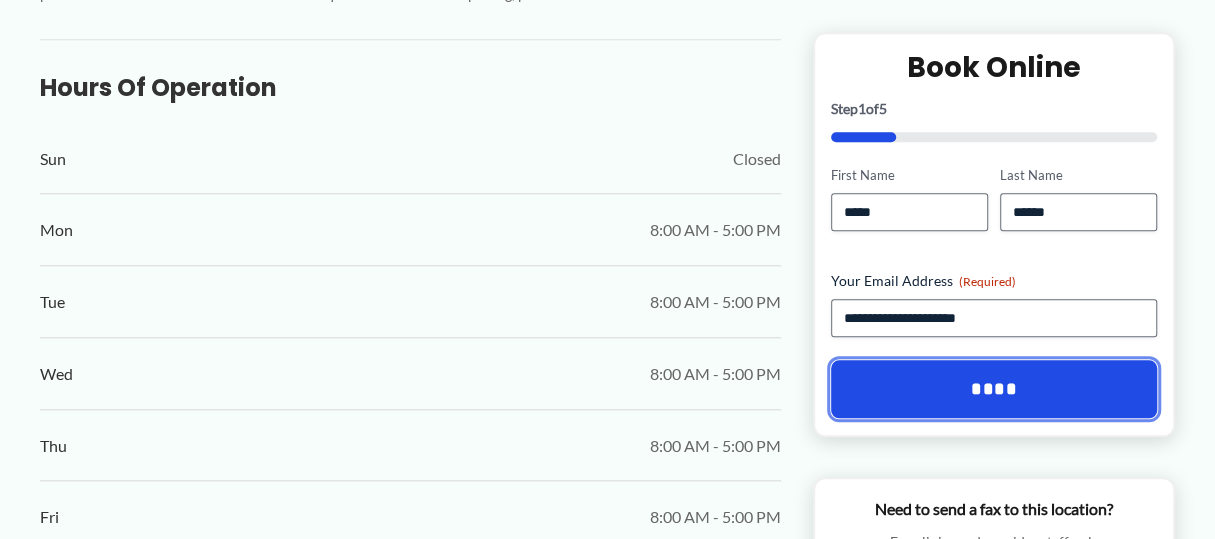 click on "****" at bounding box center [994, 389] 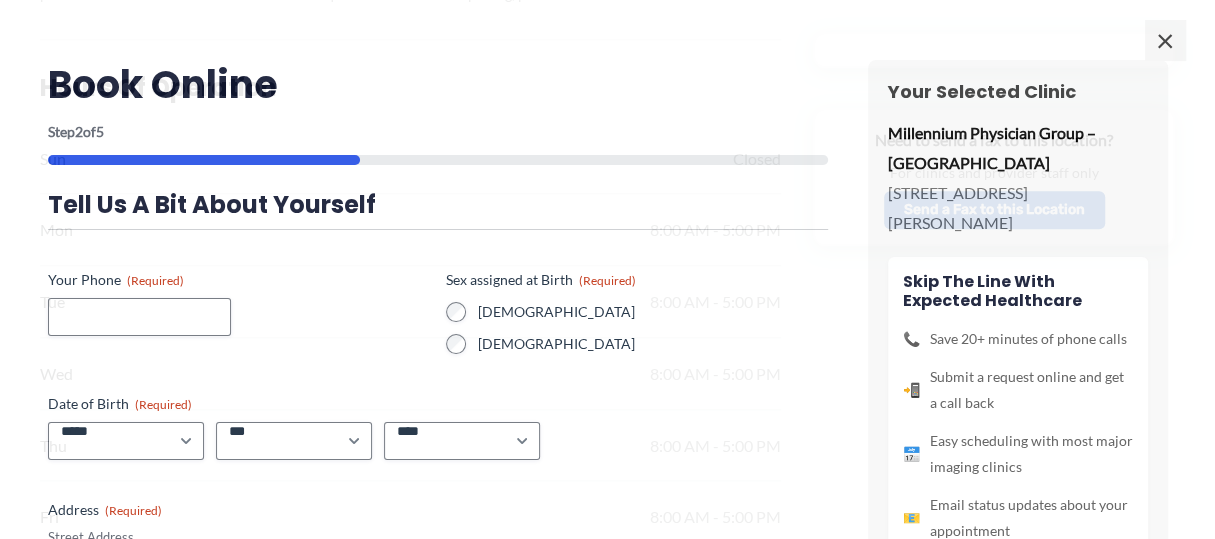 scroll, scrollTop: 1060, scrollLeft: 0, axis: vertical 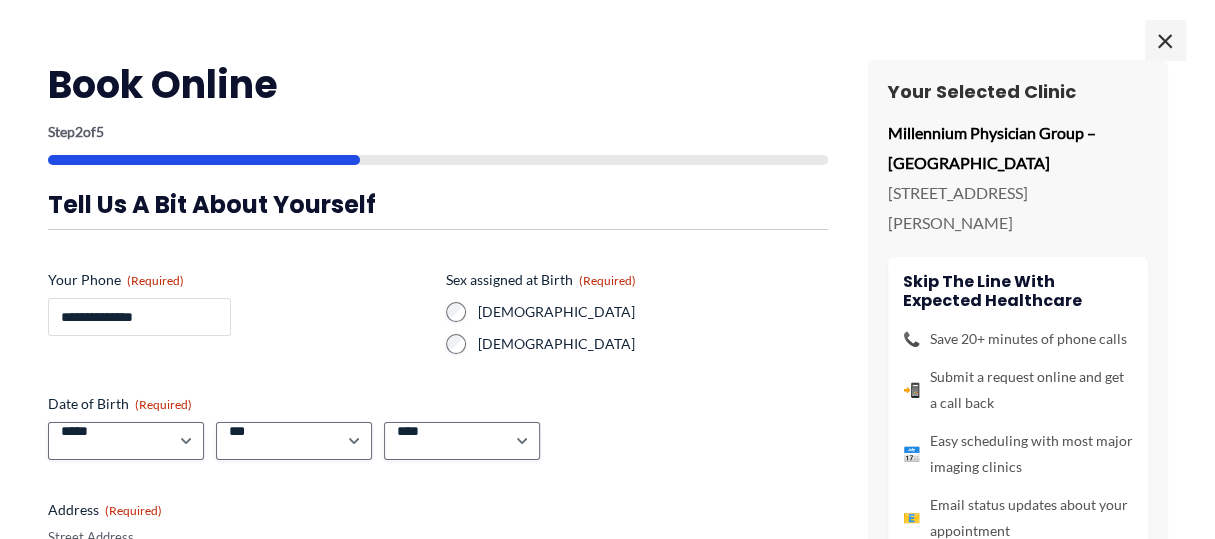 click on "**********" at bounding box center [139, 317] 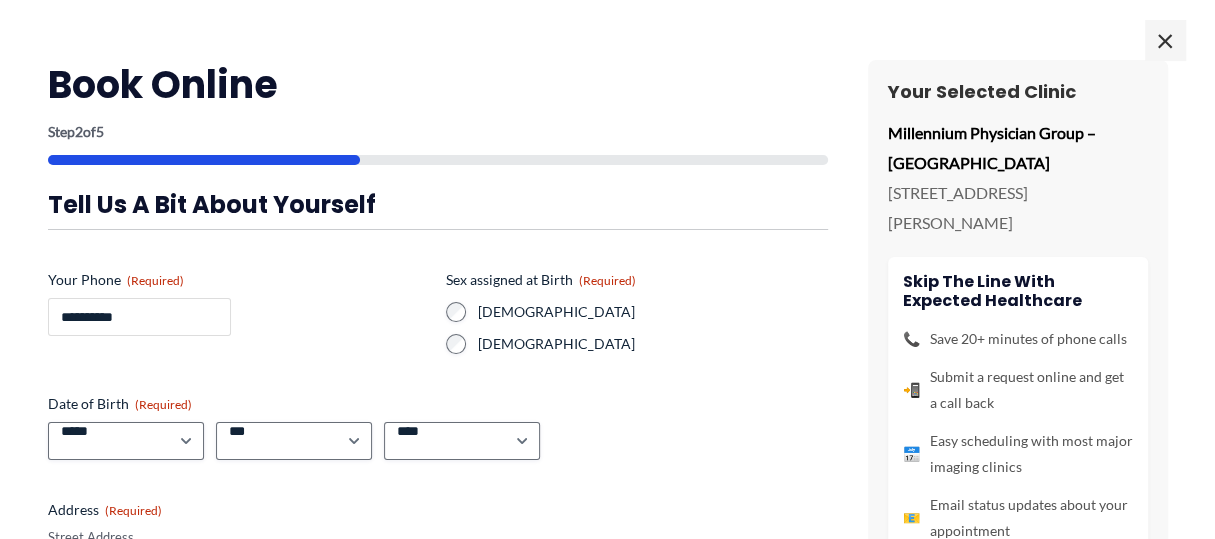 type on "**********" 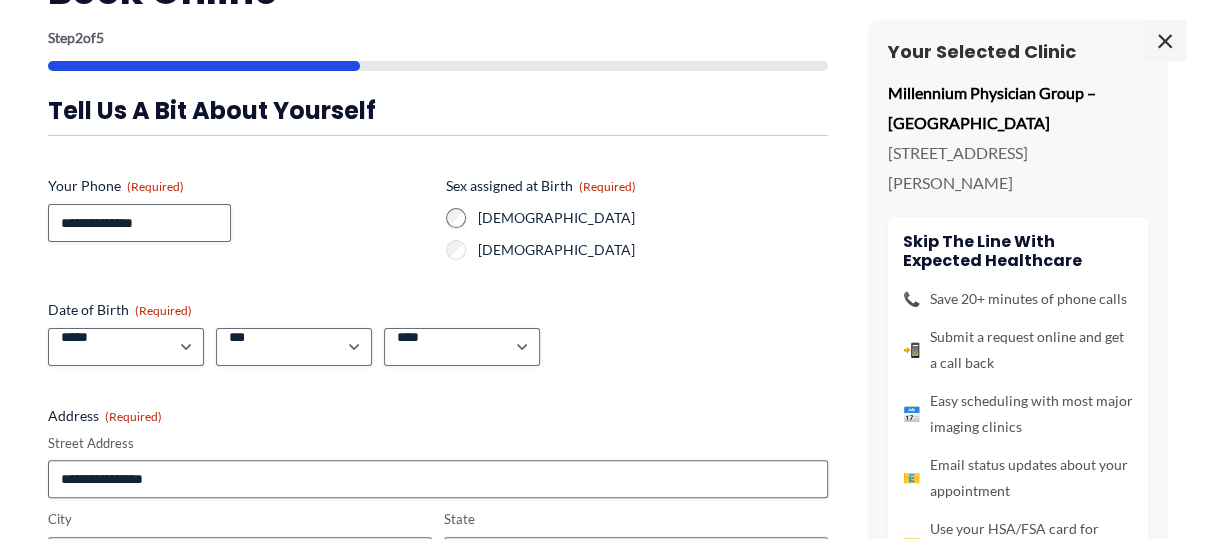scroll, scrollTop: 200, scrollLeft: 0, axis: vertical 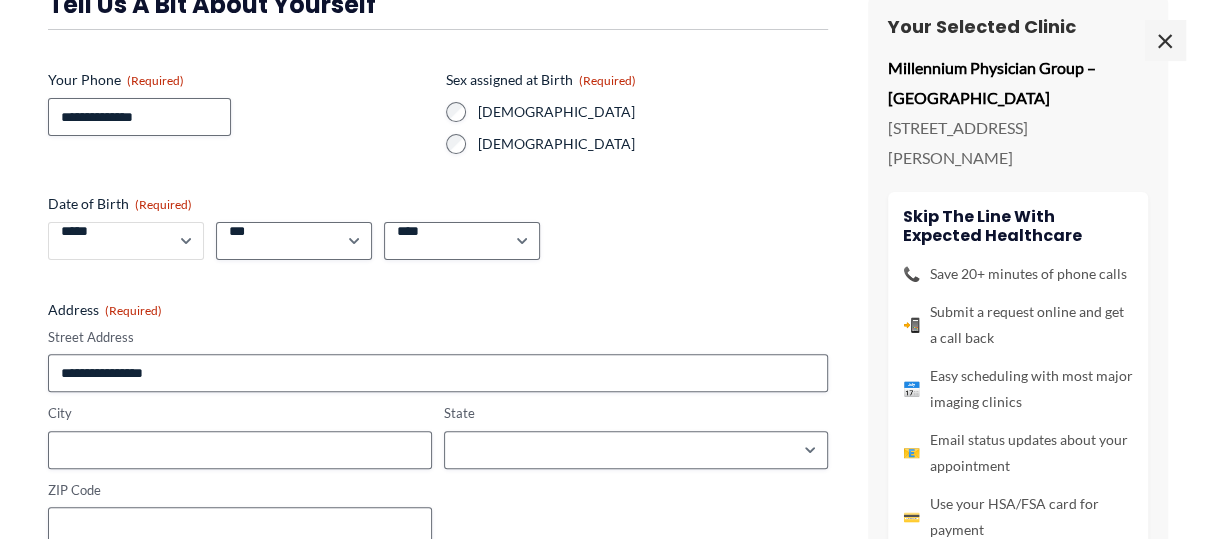 click on "***** * * * * * * * * * ** ** **" at bounding box center (126, 241) 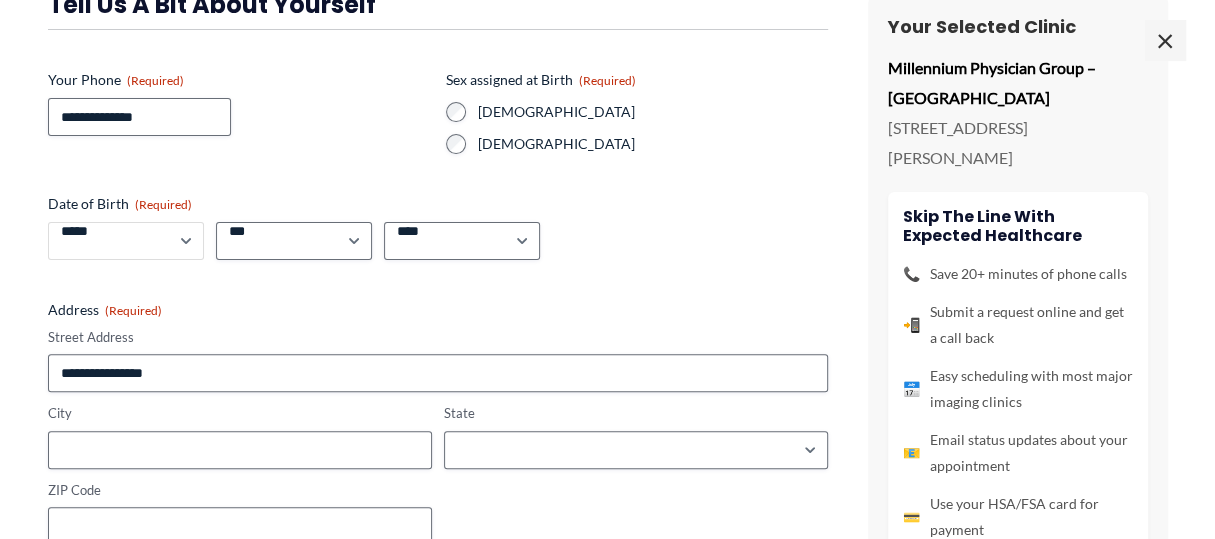 select on "*" 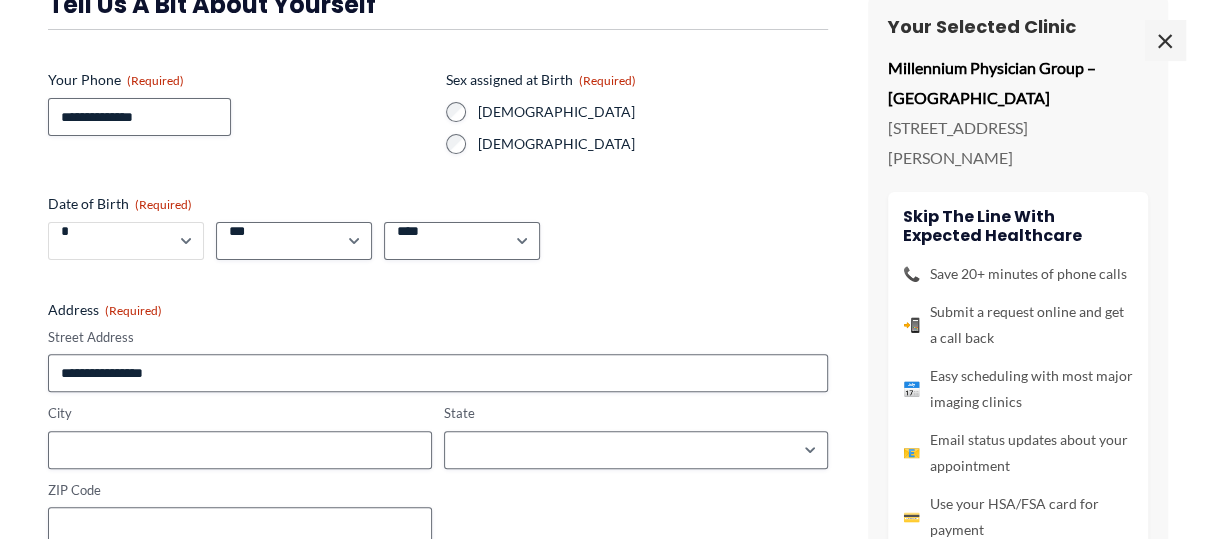 click on "***** * * * * * * * * * ** ** **" at bounding box center (126, 241) 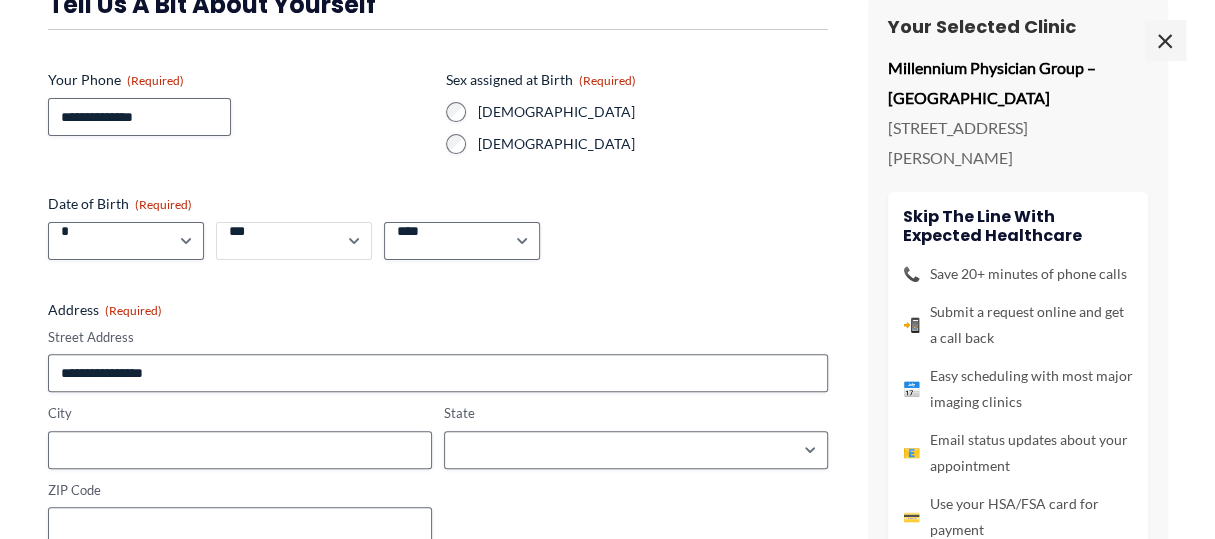 click on "*** * * * * * * * * * ** ** ** ** ** ** ** ** ** ** ** ** ** ** ** ** ** ** ** ** ** **" at bounding box center (294, 241) 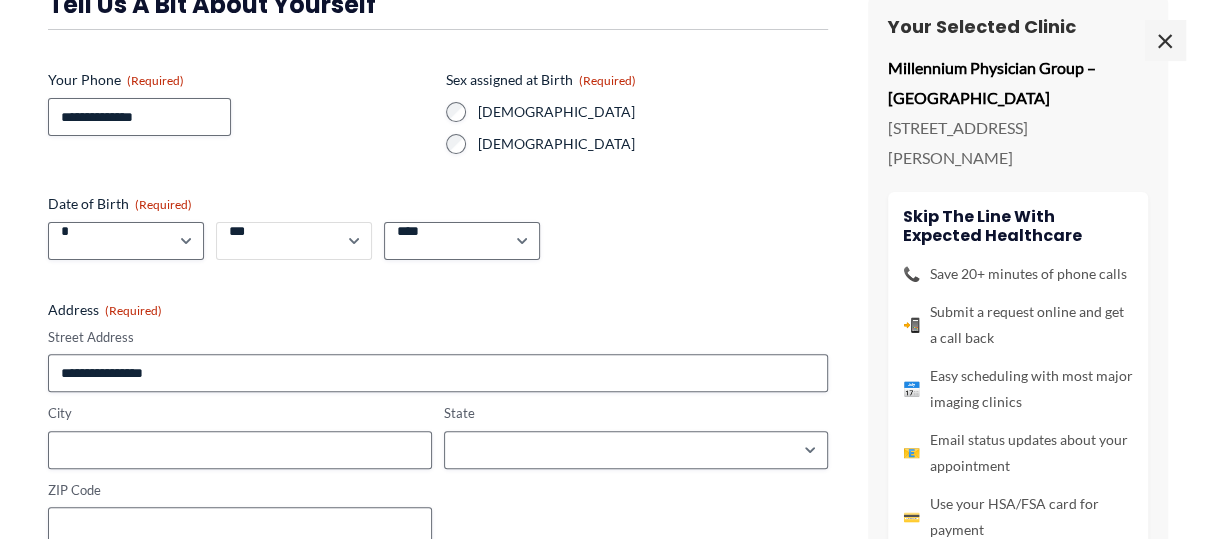 select on "*" 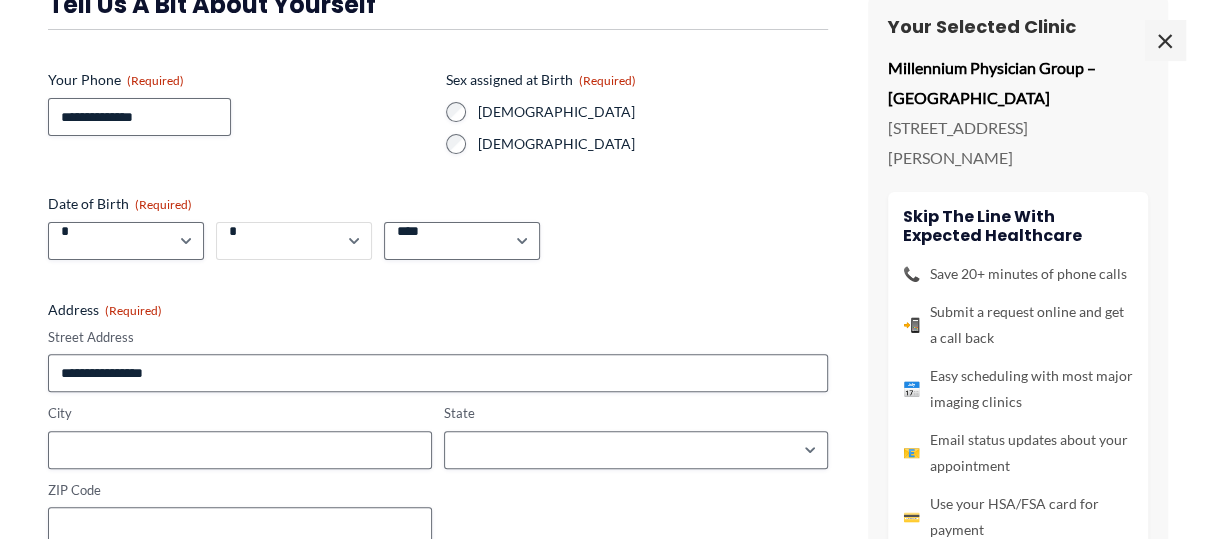 click on "*** * * * * * * * * * ** ** ** ** ** ** ** ** ** ** ** ** ** ** ** ** ** ** ** ** ** **" at bounding box center (294, 241) 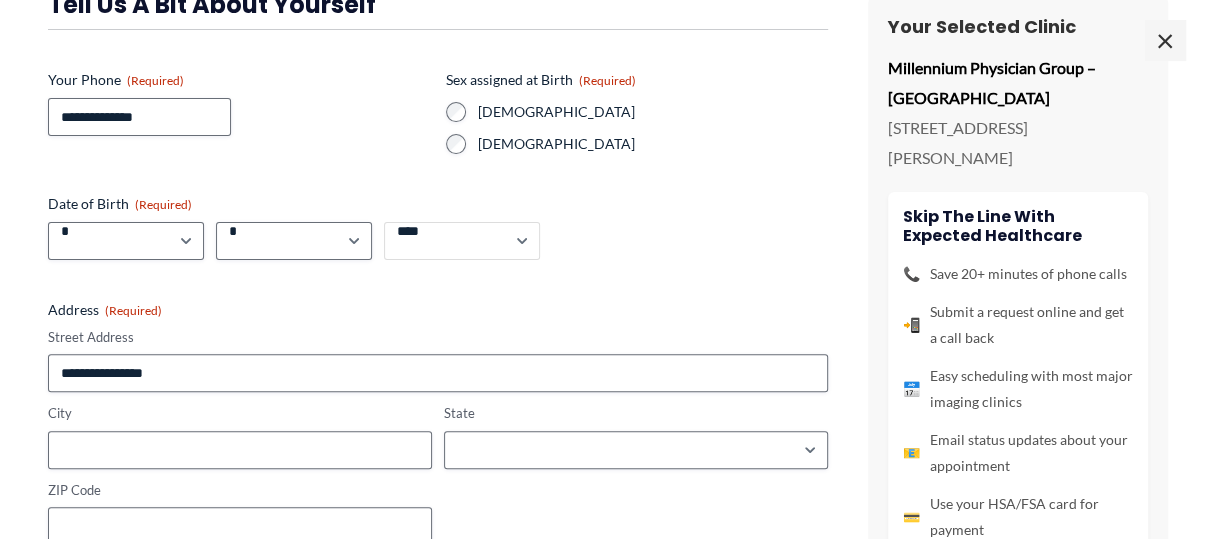 click on "**** **** **** **** **** **** **** **** **** **** **** **** **** **** **** **** **** **** **** **** **** **** **** **** **** **** **** **** **** **** **** **** **** **** **** **** **** **** **** **** **** **** **** **** **** **** **** **** **** **** **** **** **** **** **** **** **** **** **** **** **** **** **** **** **** **** **** **** **** **** **** **** **** **** **** **** **** **** **** **** **** **** **** **** **** **** **** **** **** **** **** **** **** **** **** **** **** **** **** **** **** **** **** **** **** **** **** ****" at bounding box center (462, 241) 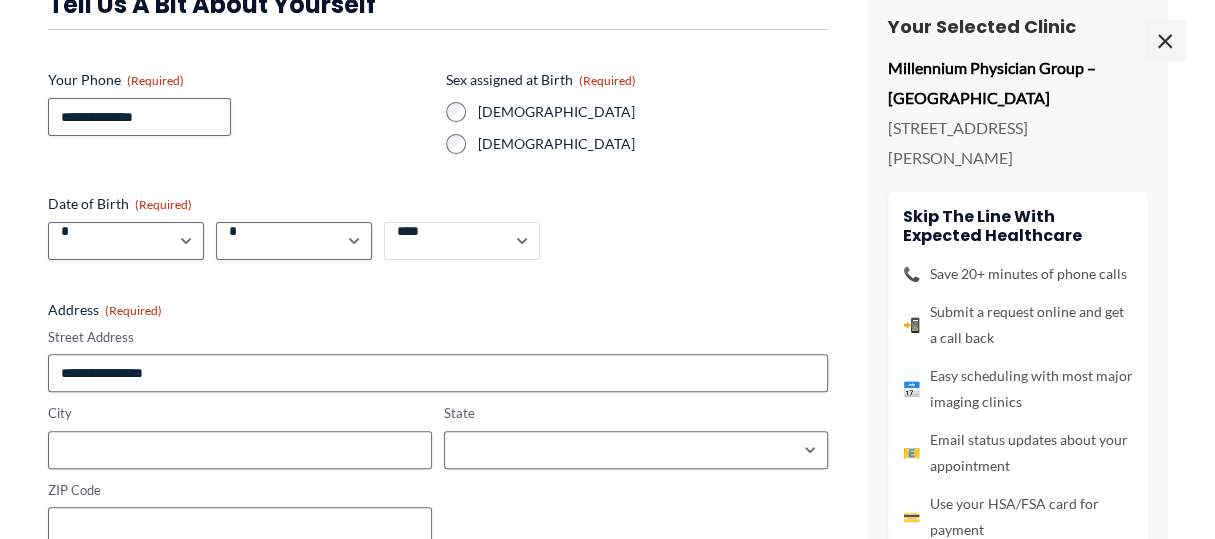 select on "****" 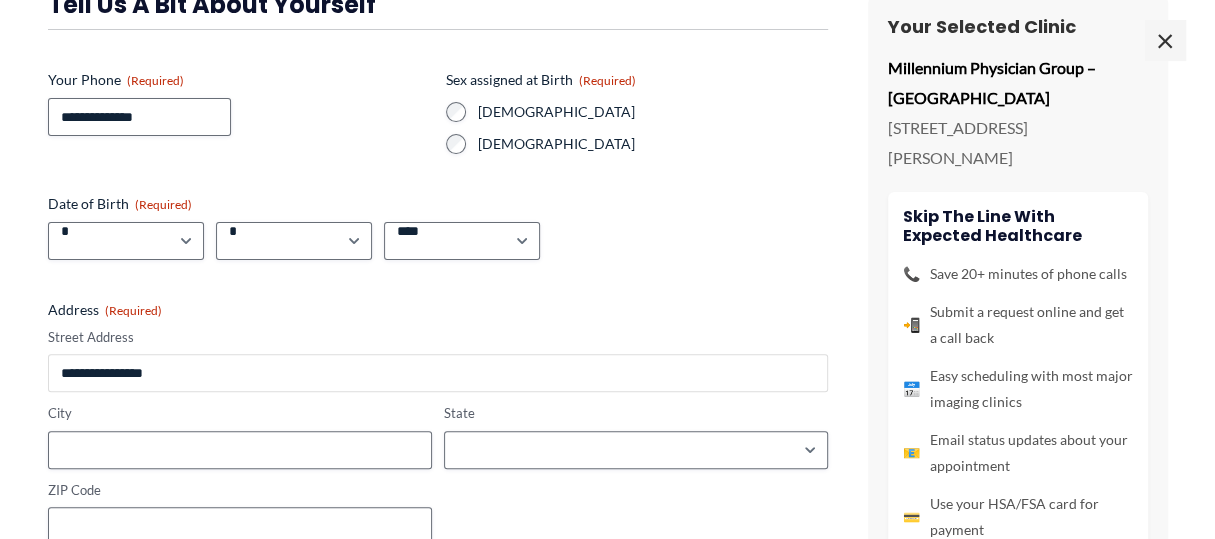 click on "Street Address" at bounding box center [438, 373] 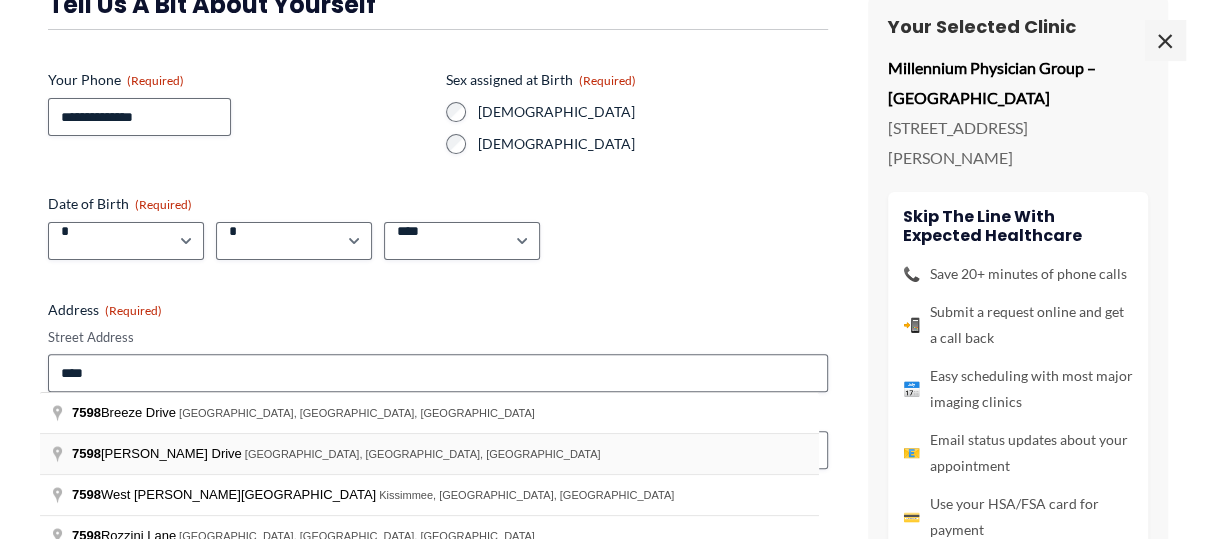 type on "**********" 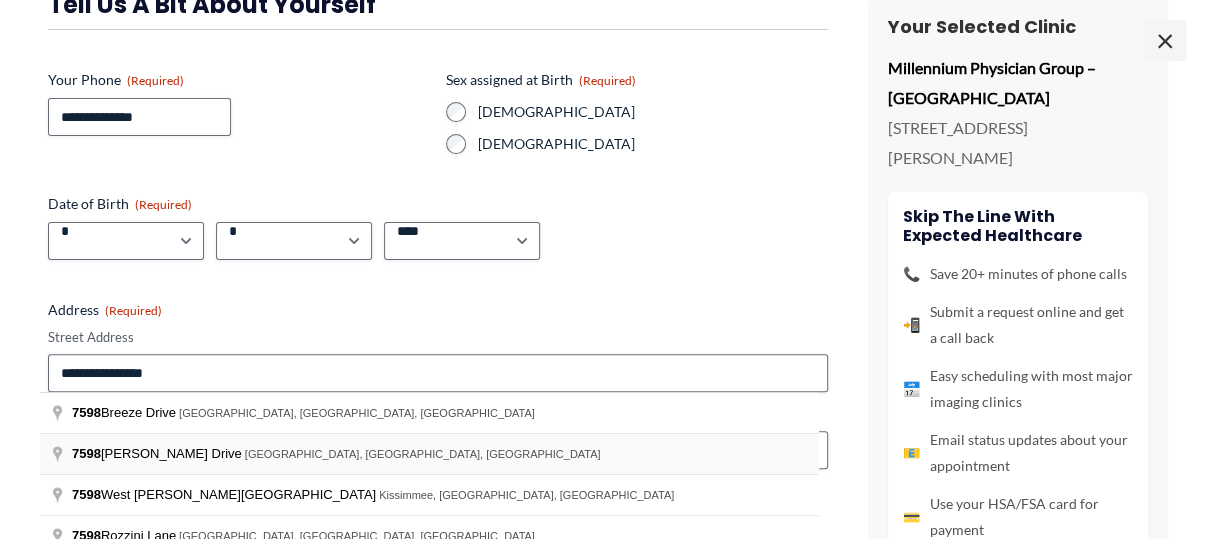 type on "**********" 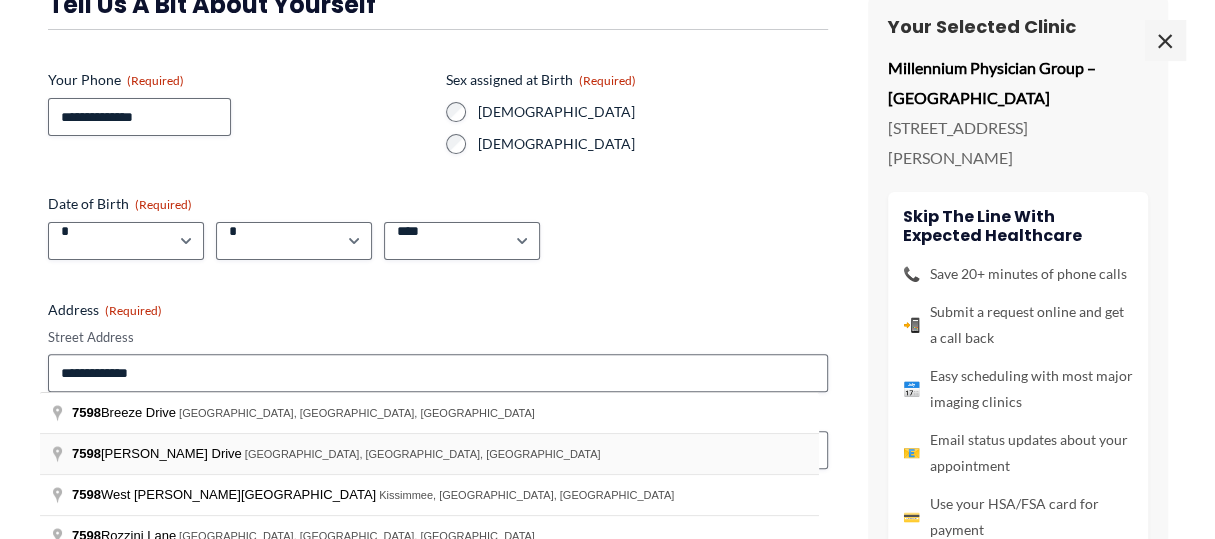 type on "**********" 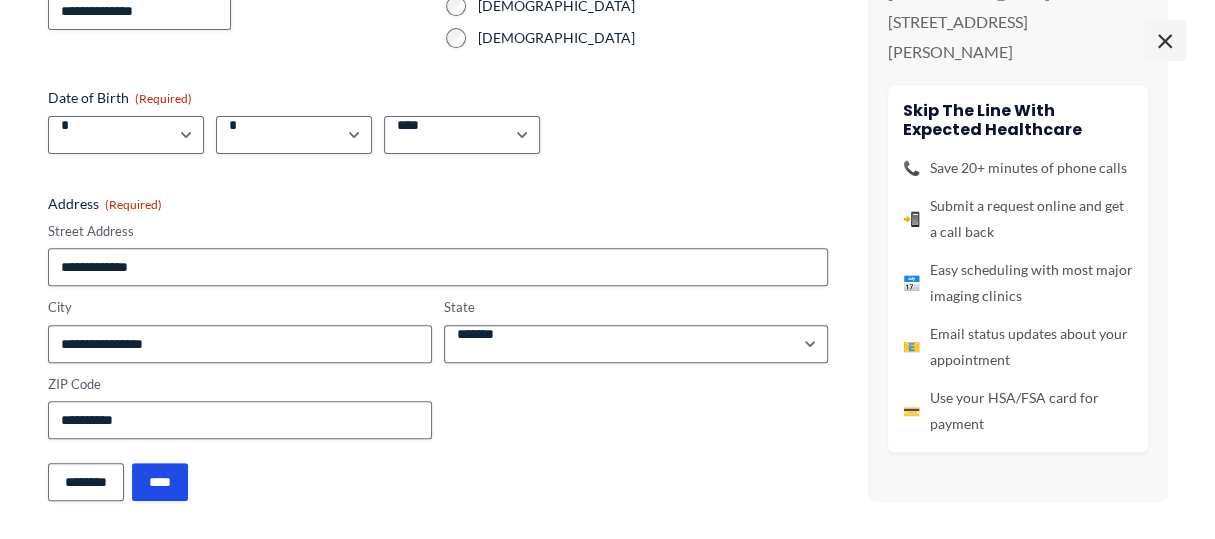 scroll, scrollTop: 307, scrollLeft: 0, axis: vertical 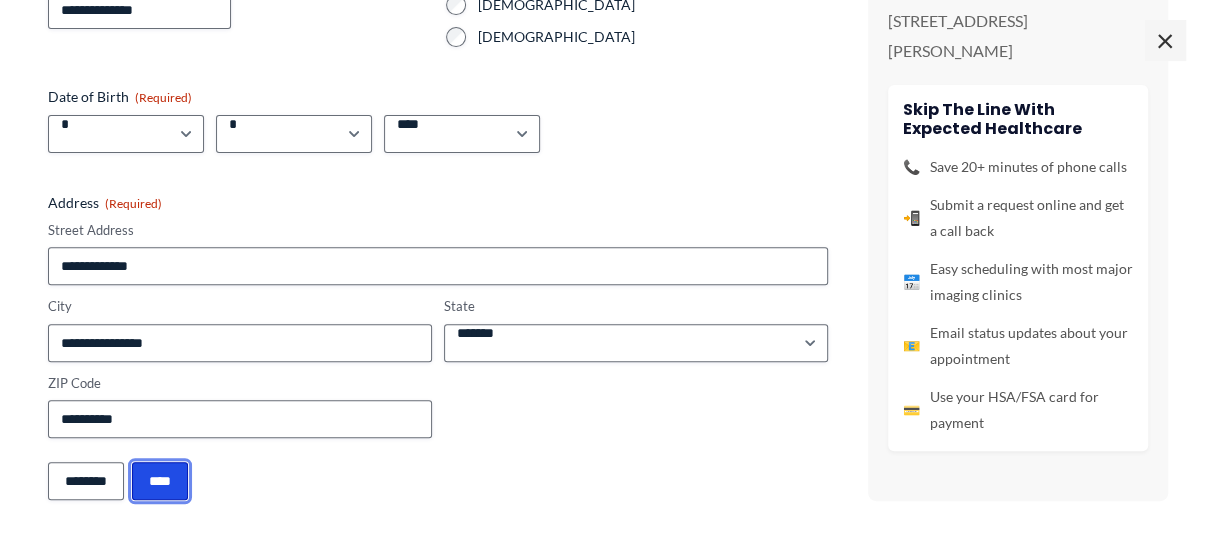 click on "****" at bounding box center [160, 481] 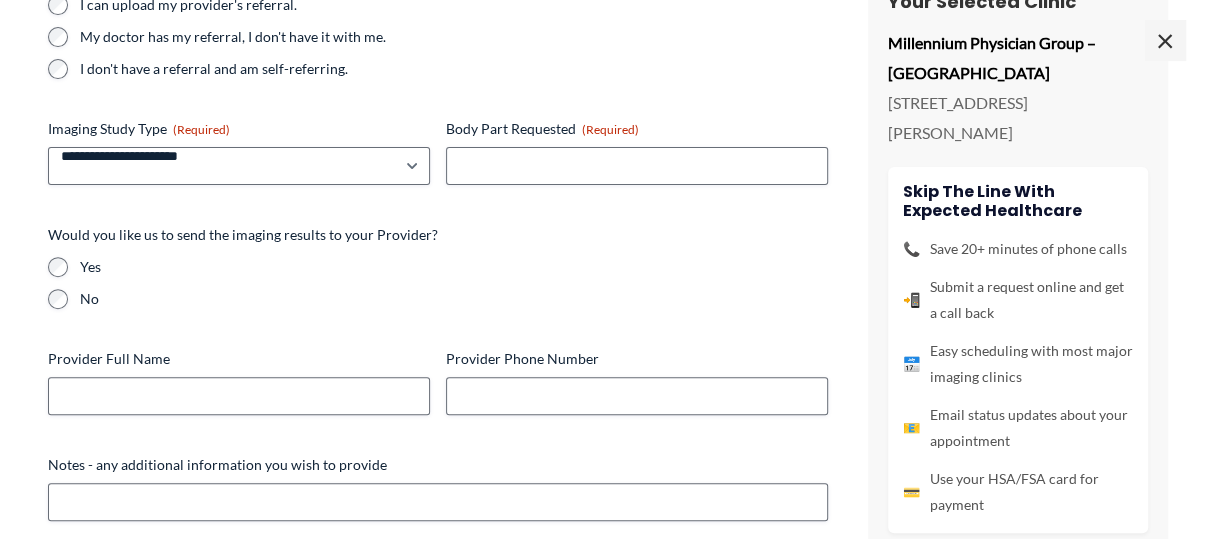 scroll, scrollTop: 712, scrollLeft: 0, axis: vertical 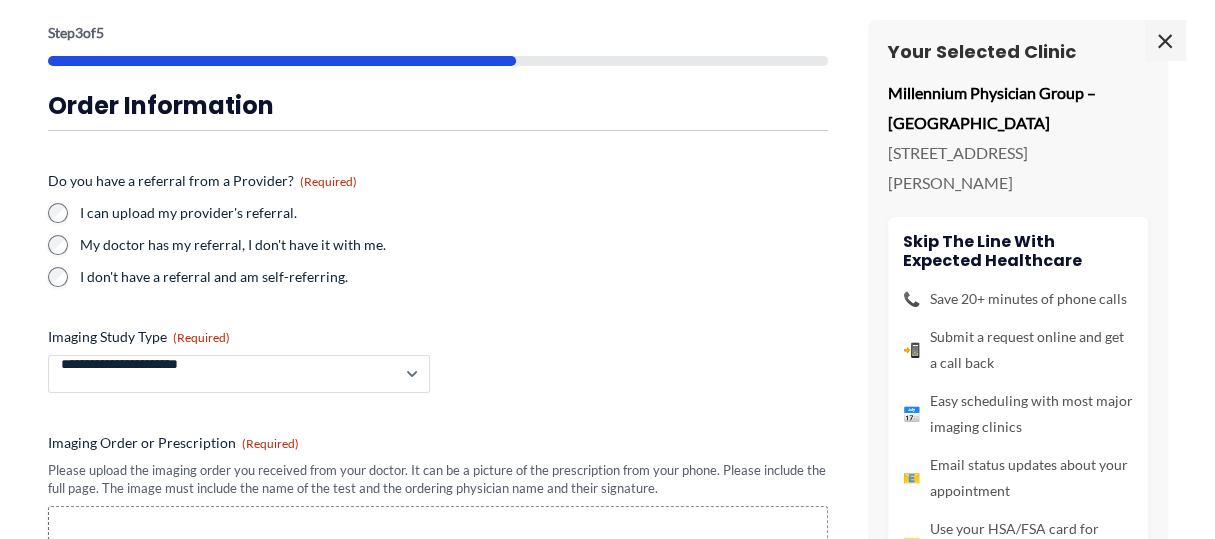click on "**********" at bounding box center (239, 374) 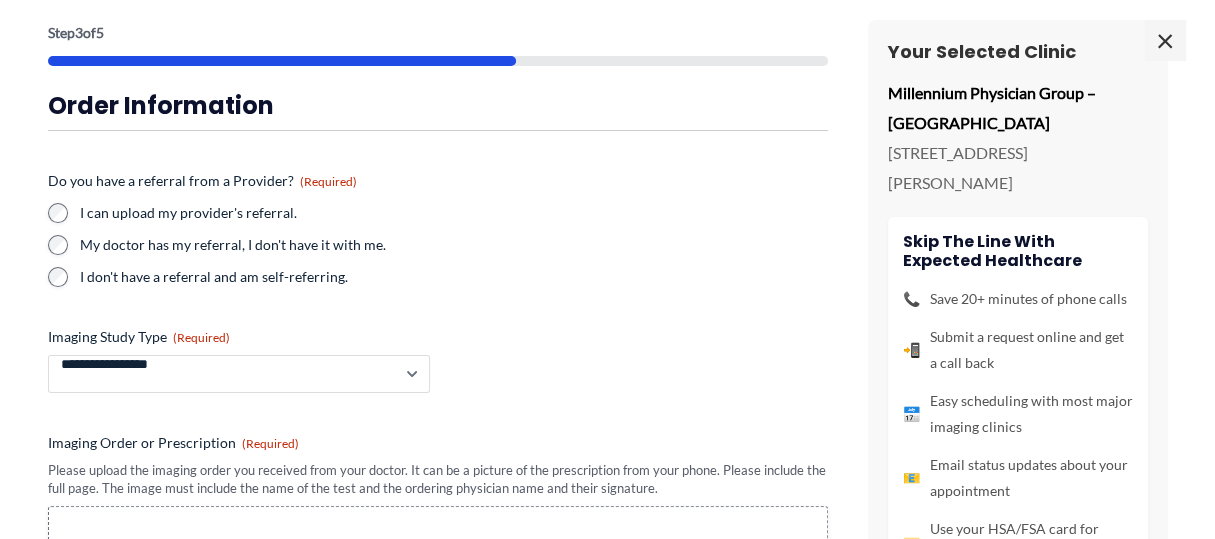 click on "**********" at bounding box center (239, 374) 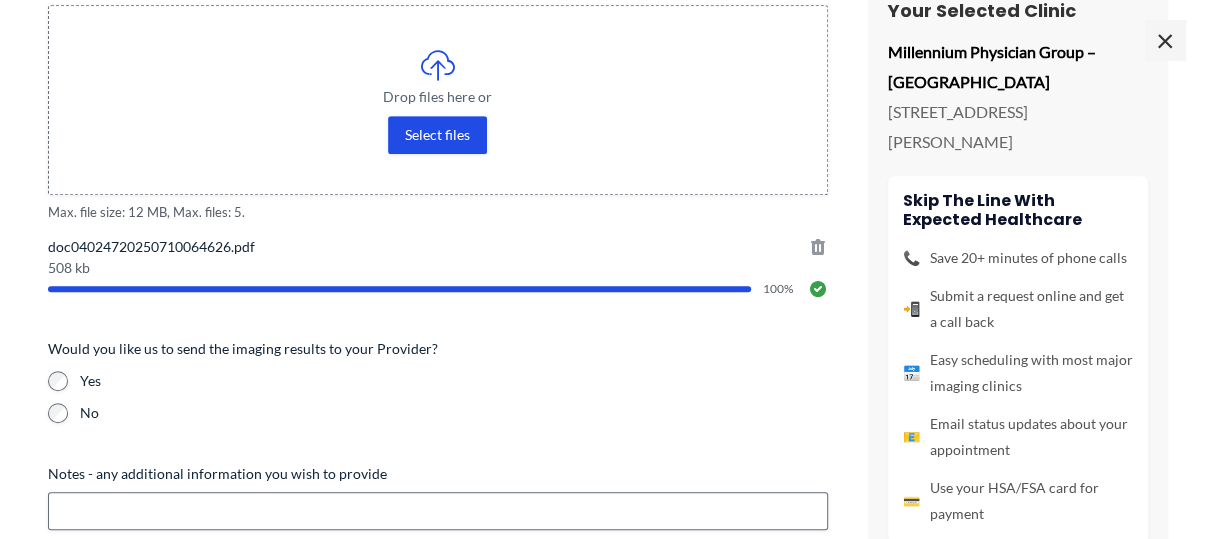scroll, scrollTop: 691, scrollLeft: 0, axis: vertical 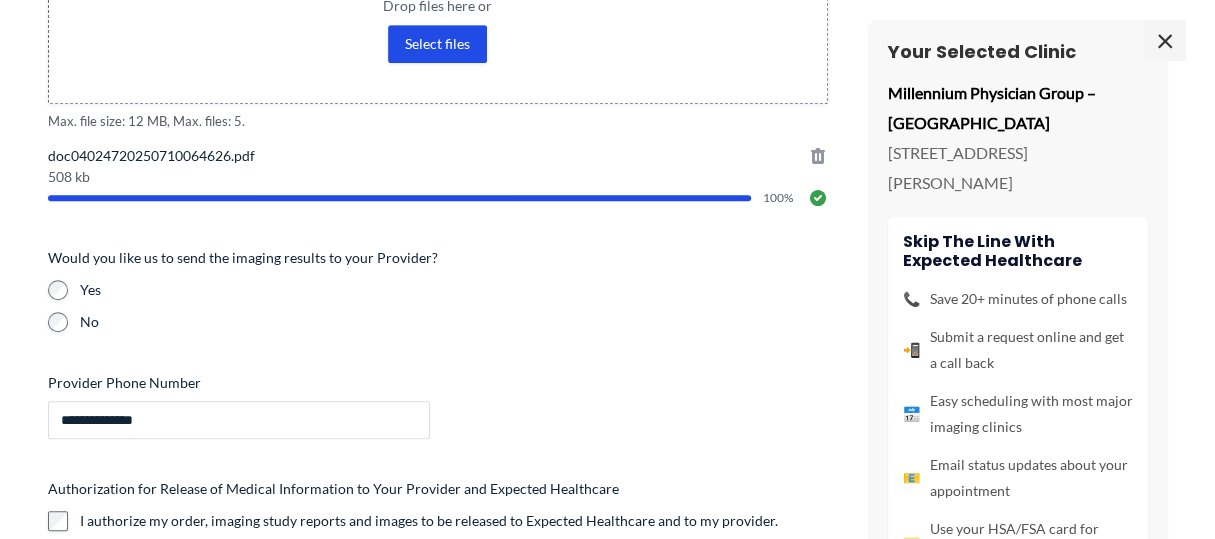 click on "**********" at bounding box center (239, 420) 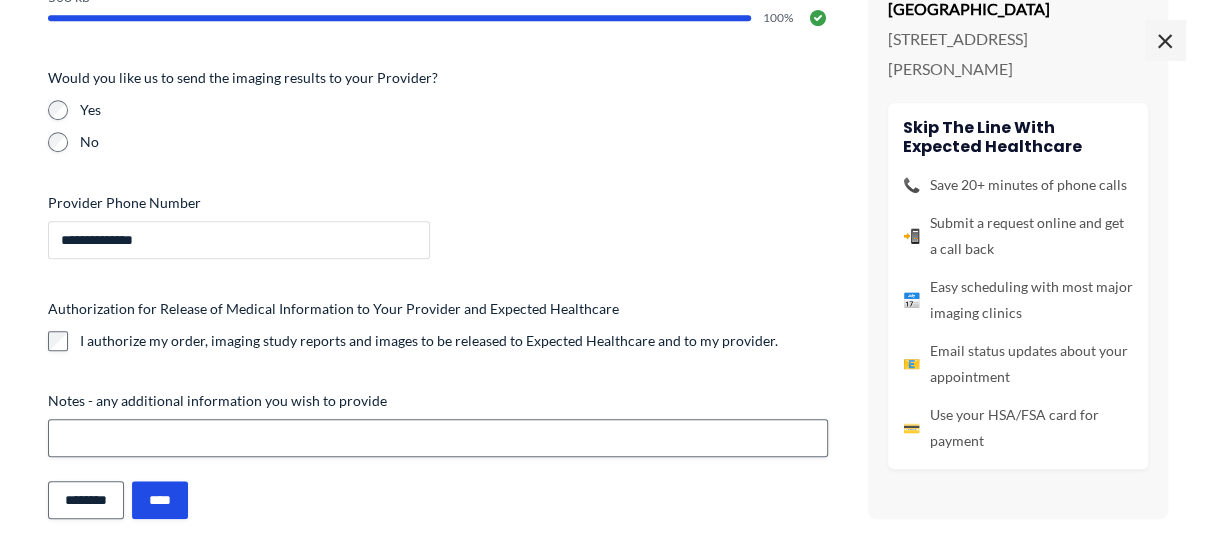 scroll, scrollTop: 888, scrollLeft: 0, axis: vertical 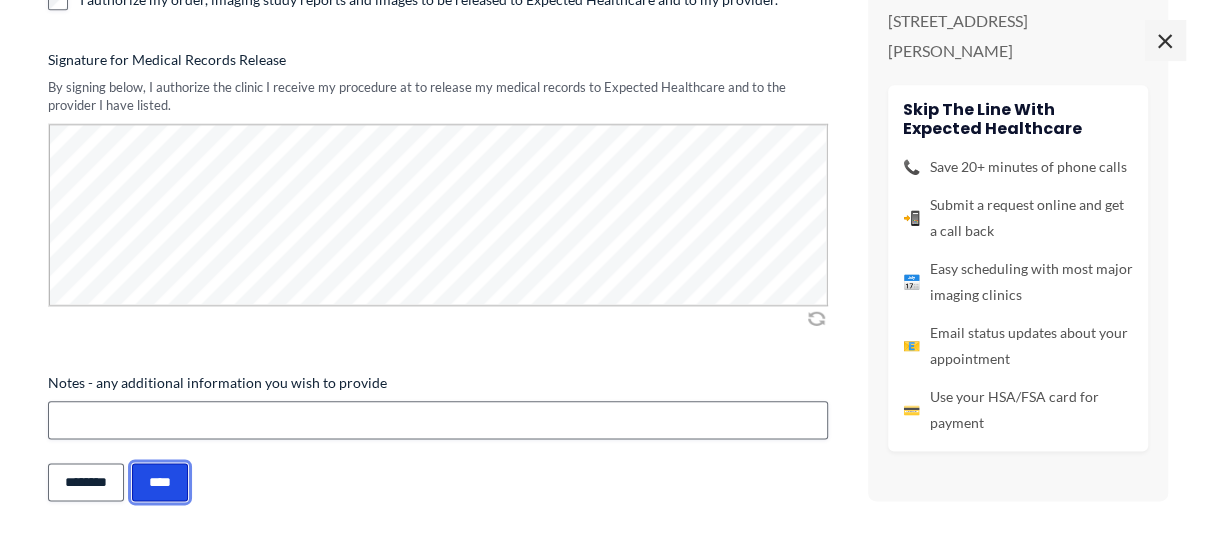 click on "****" at bounding box center (160, 482) 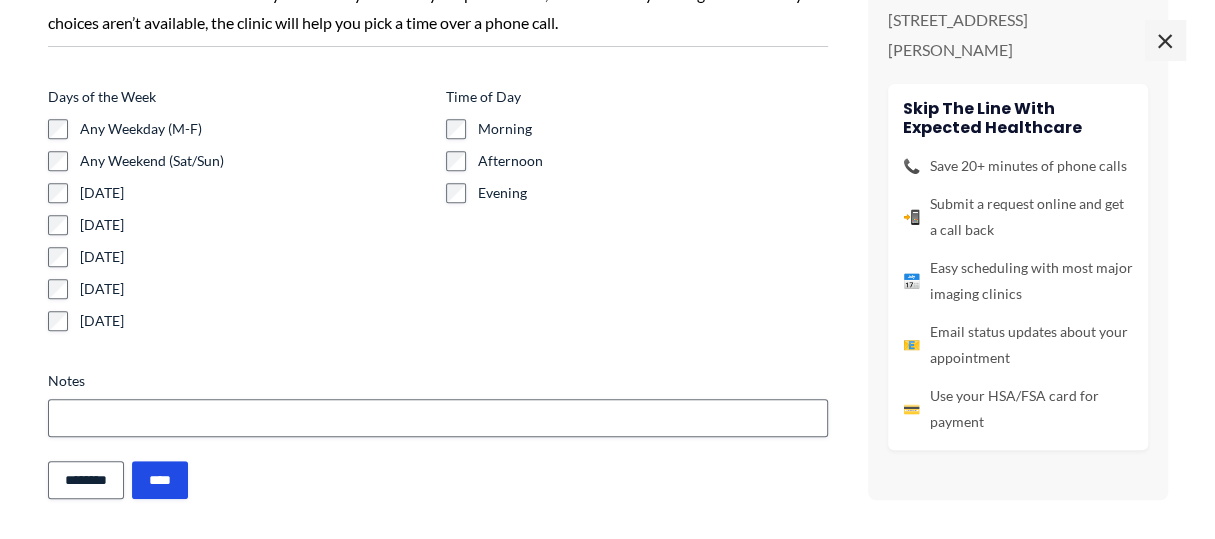scroll, scrollTop: 374, scrollLeft: 0, axis: vertical 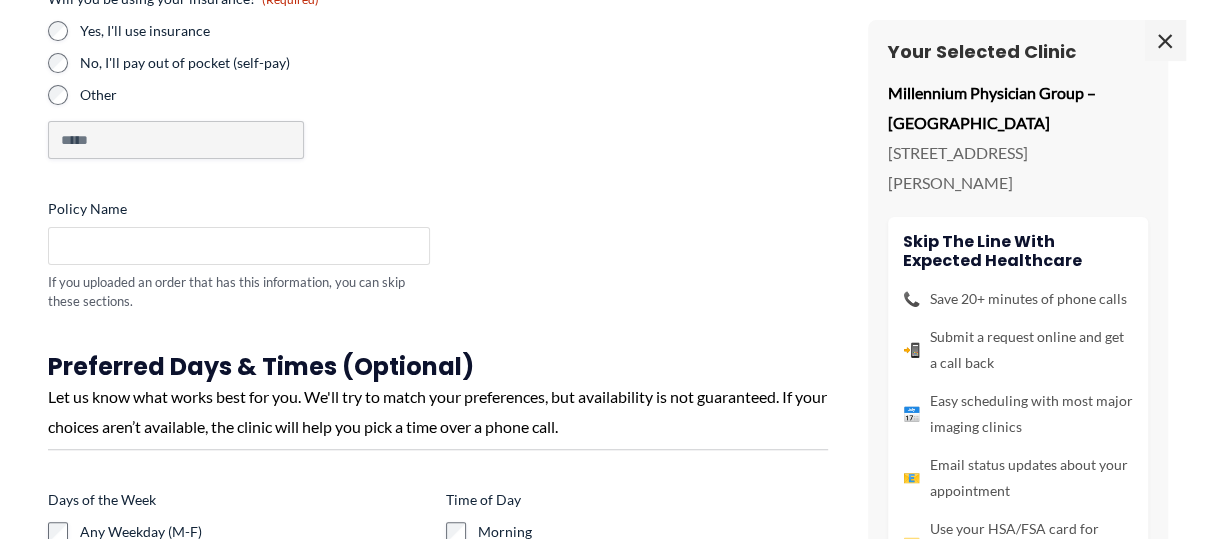 click on "Policy Name" at bounding box center (239, 246) 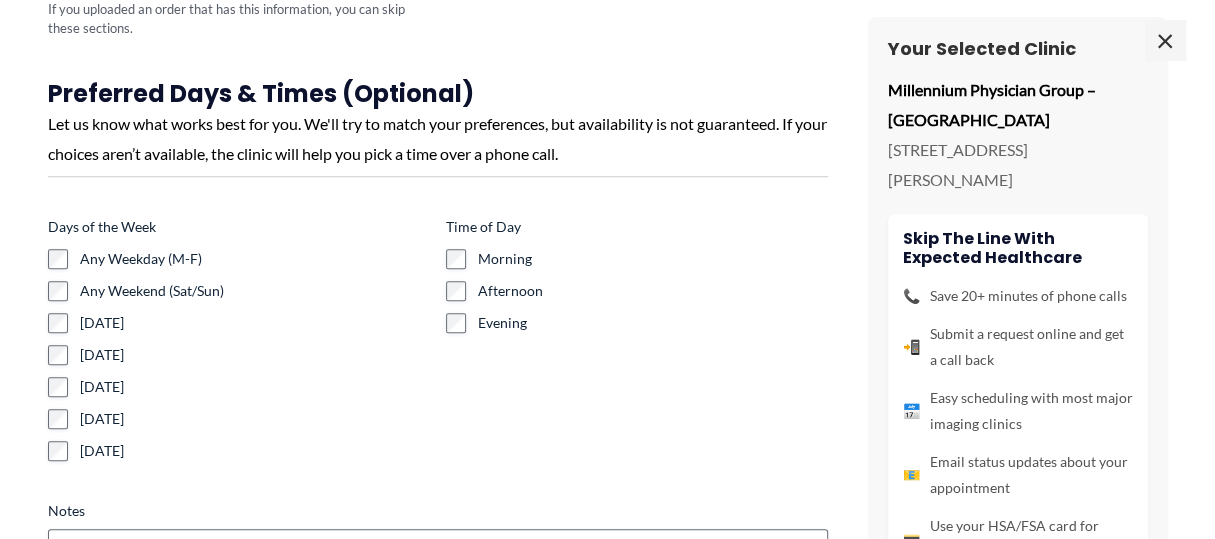 scroll, scrollTop: 499, scrollLeft: 0, axis: vertical 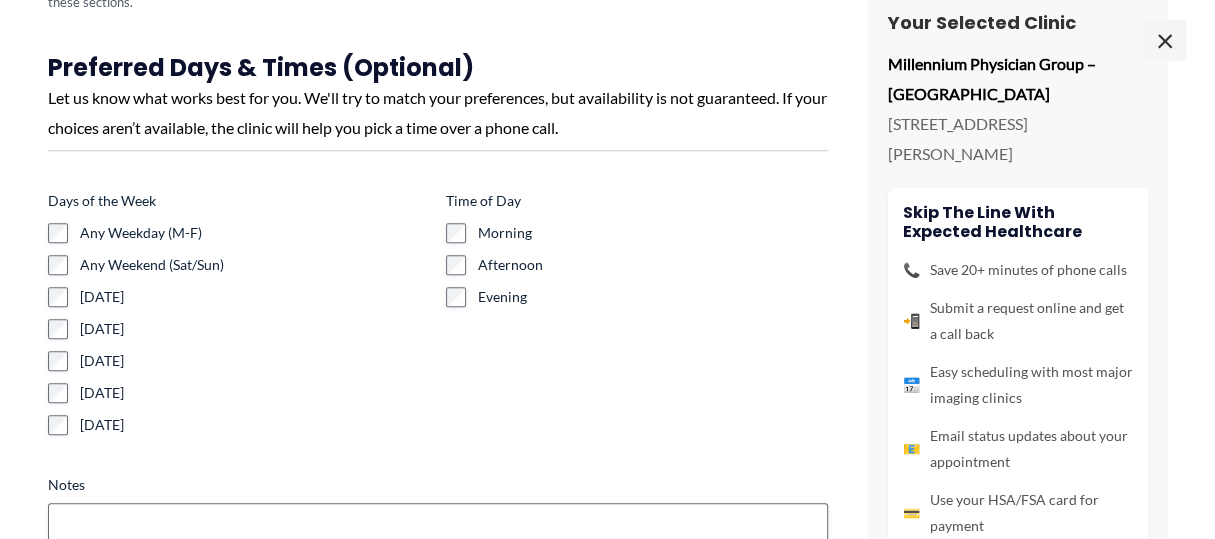 type on "**********" 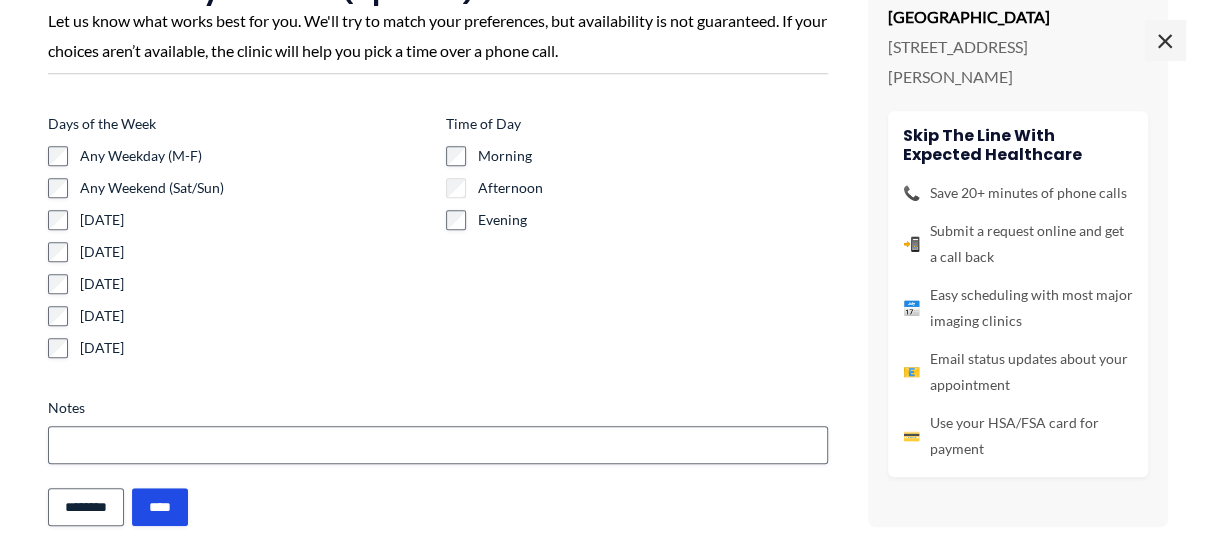 scroll, scrollTop: 600, scrollLeft: 0, axis: vertical 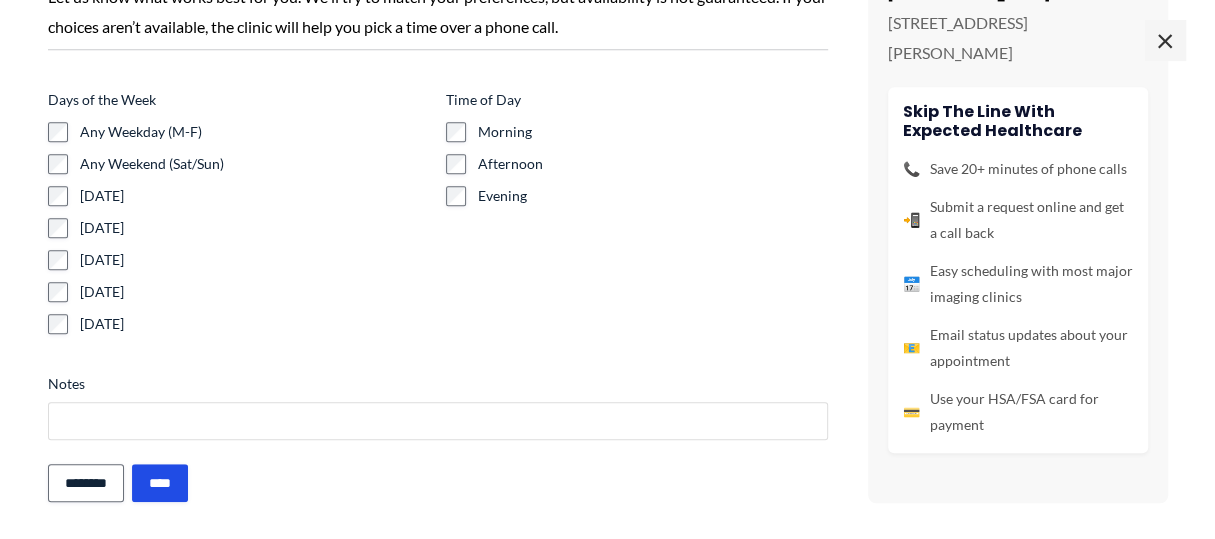 click on "Notes" at bounding box center (438, 421) 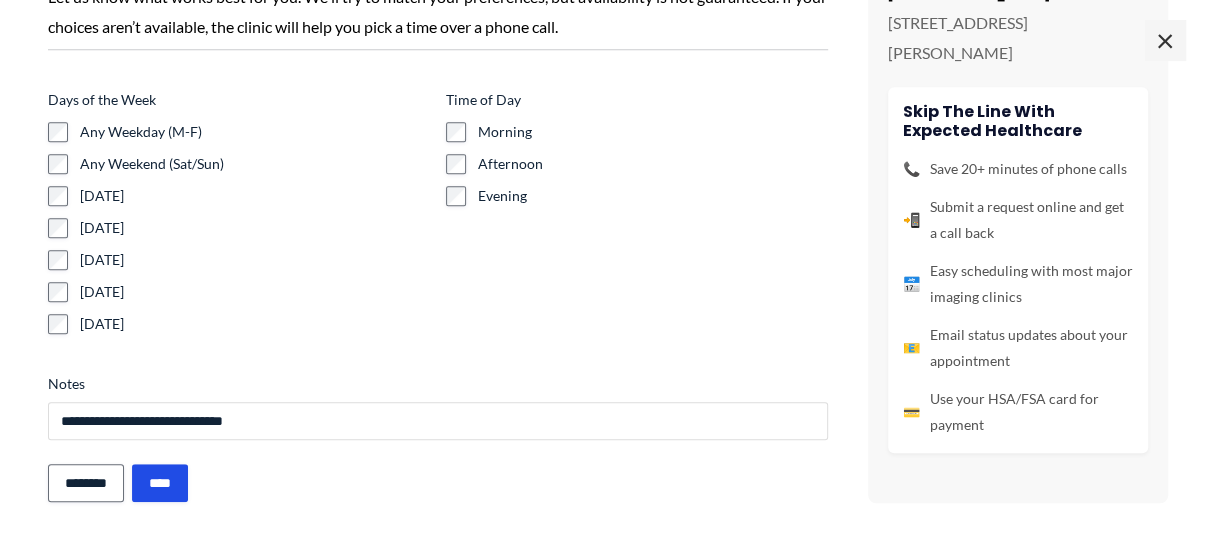 scroll, scrollTop: 602, scrollLeft: 0, axis: vertical 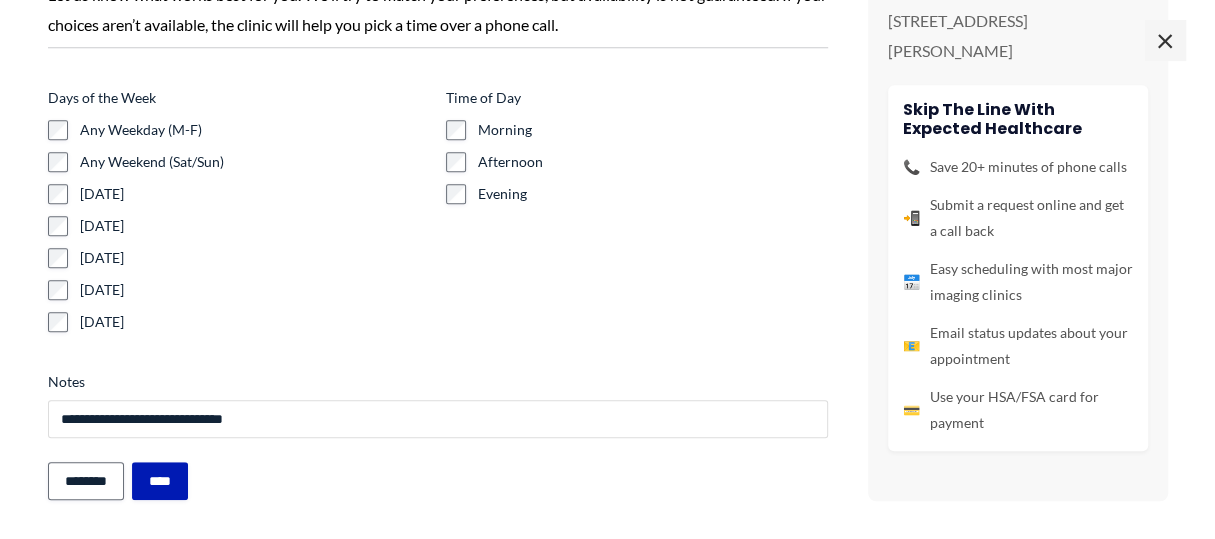 type on "**********" 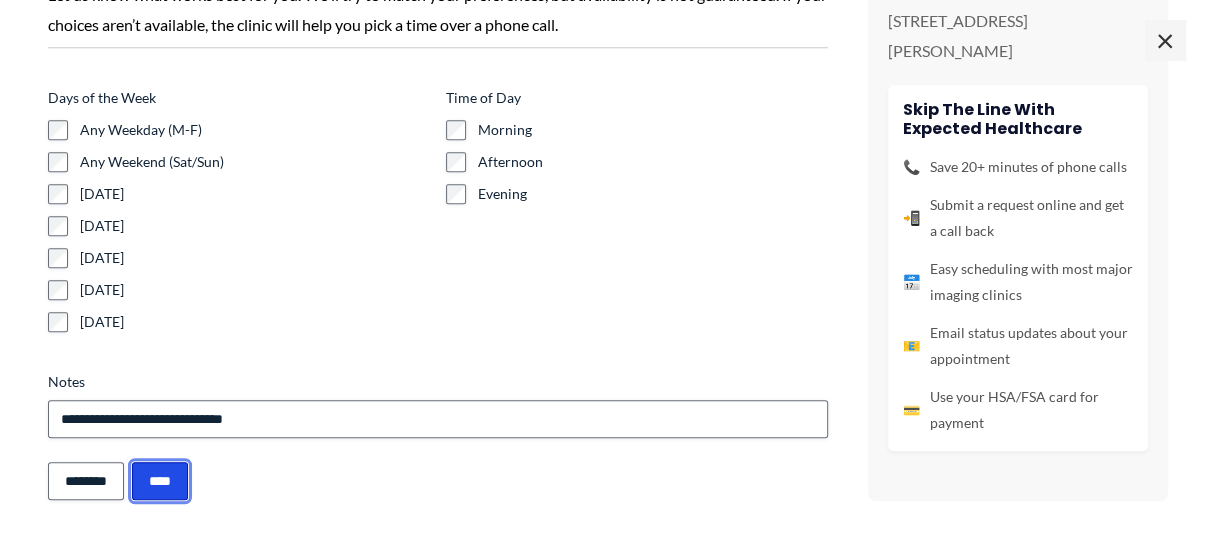 click on "****" at bounding box center [160, 481] 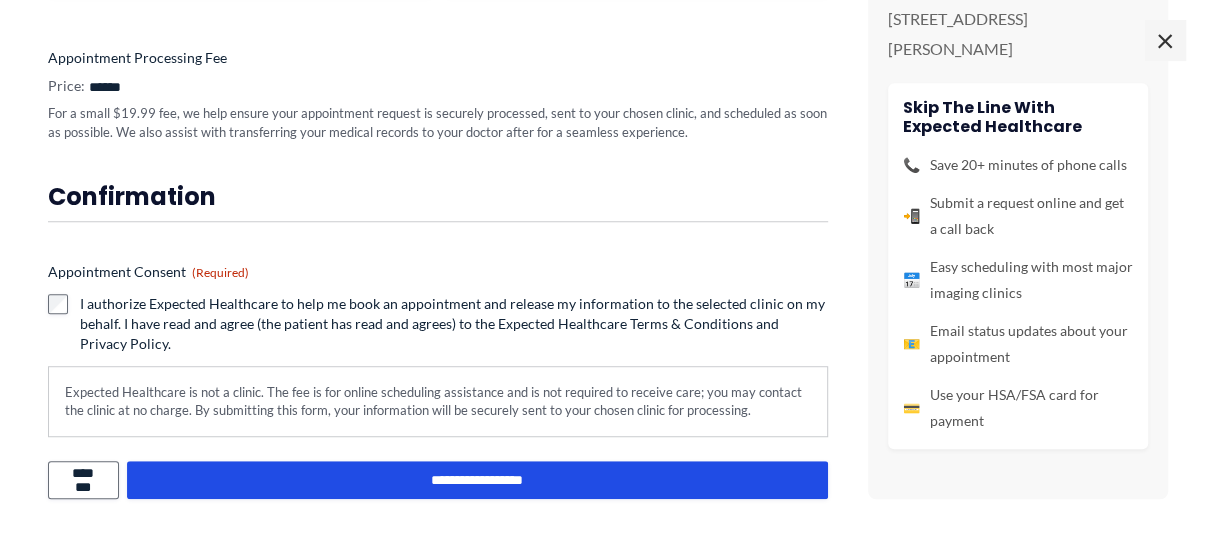 scroll, scrollTop: 0, scrollLeft: 0, axis: both 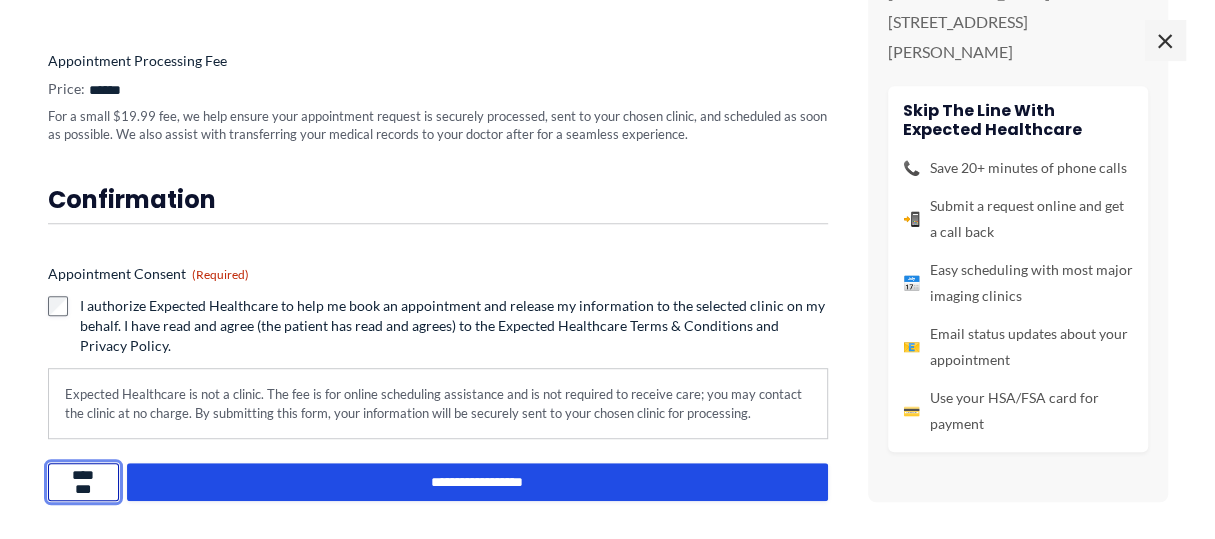 click on "********" at bounding box center (84, 482) 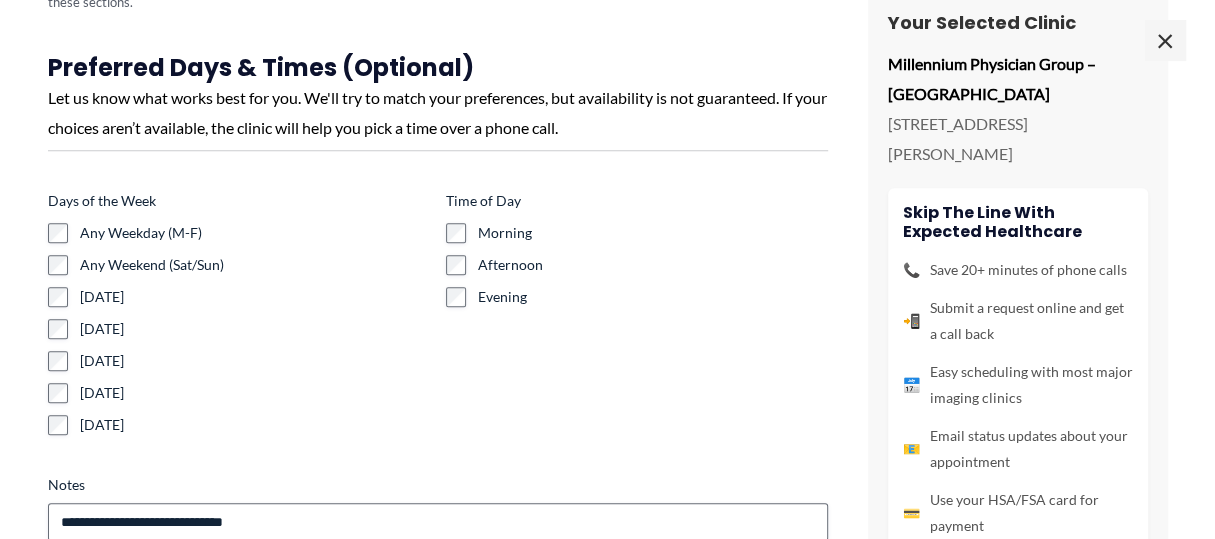 scroll, scrollTop: 0, scrollLeft: 0, axis: both 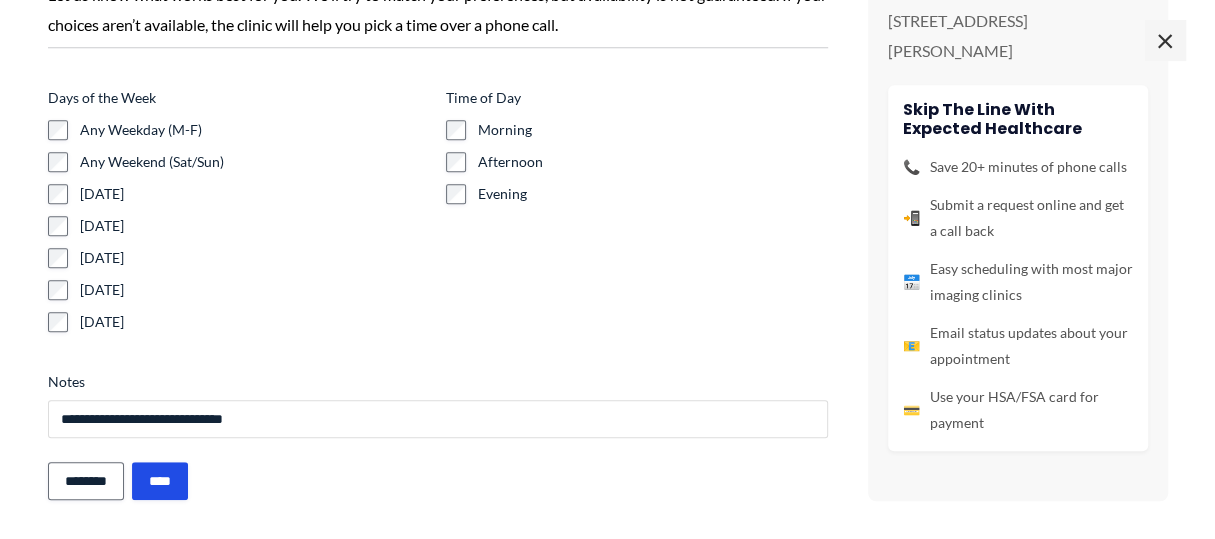 drag, startPoint x: 268, startPoint y: 422, endPoint x: -335, endPoint y: 446, distance: 603.4774 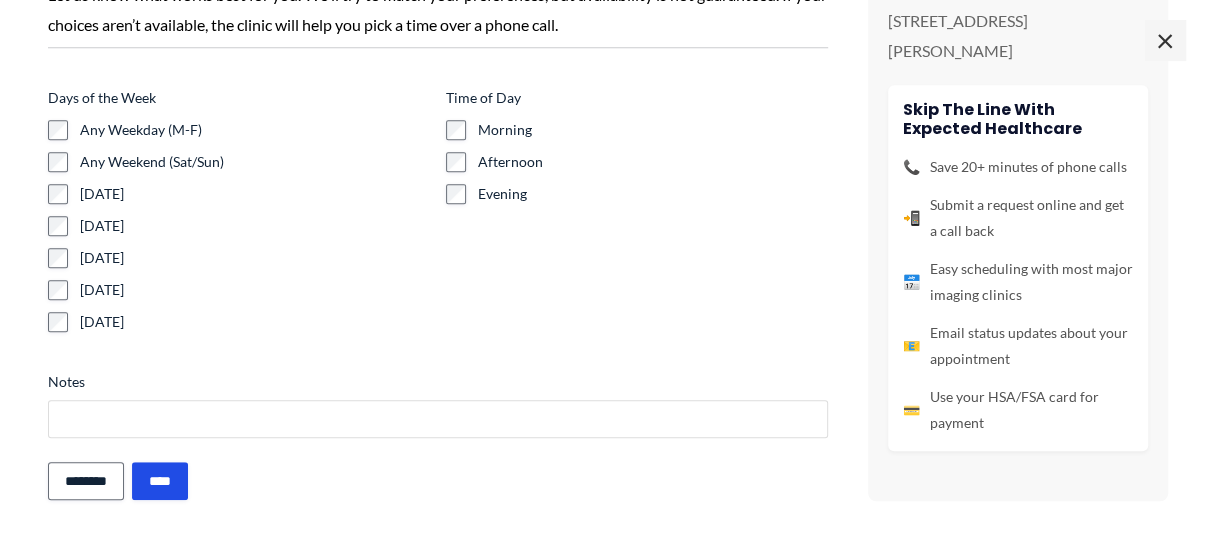 type 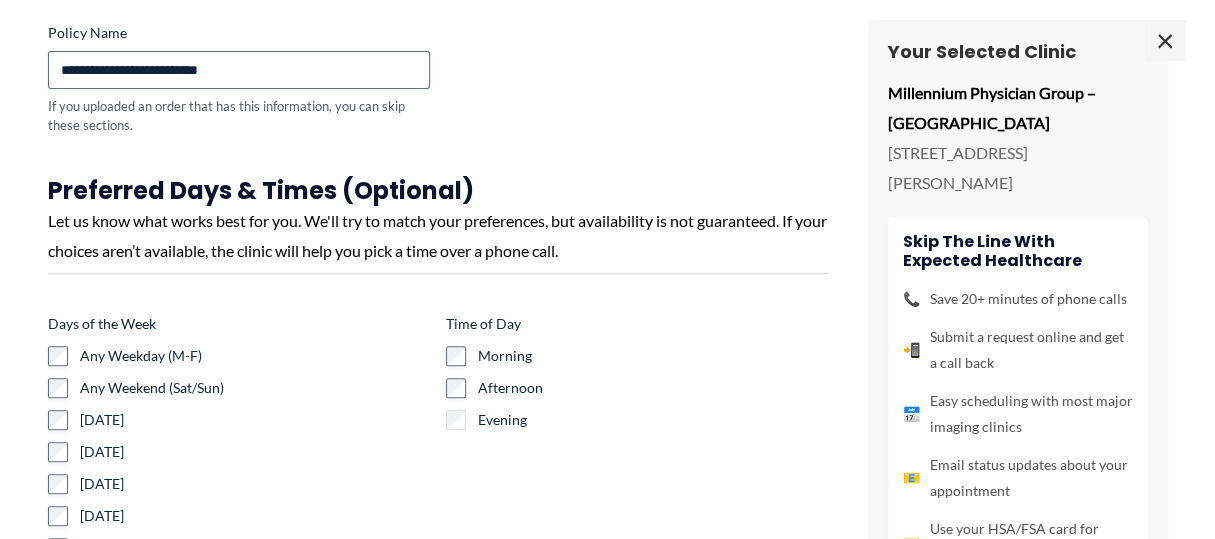 scroll, scrollTop: 302, scrollLeft: 0, axis: vertical 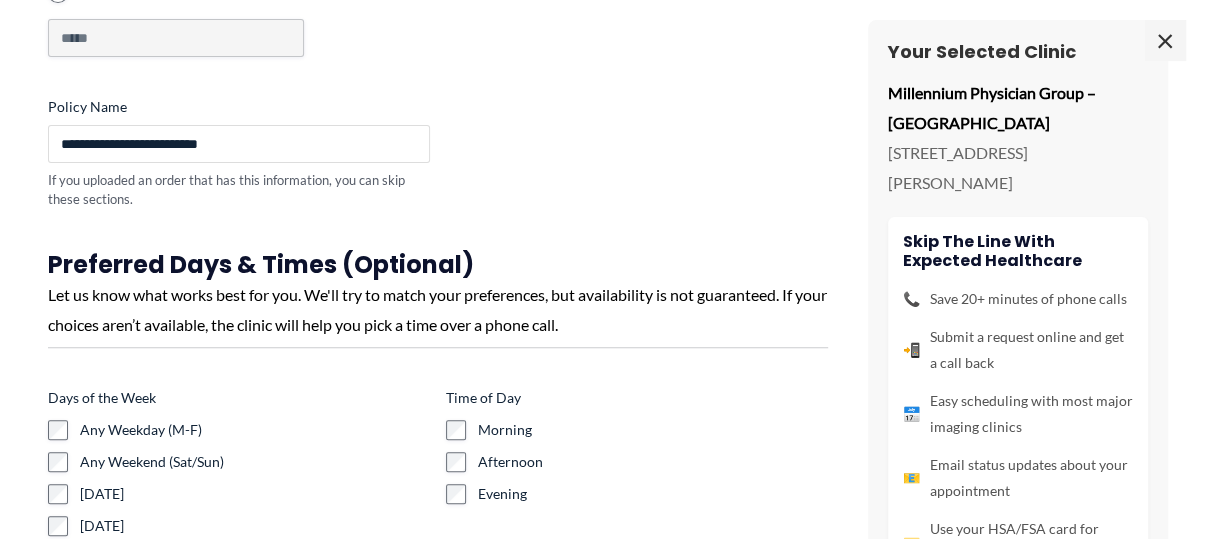 drag, startPoint x: 209, startPoint y: 148, endPoint x: -116, endPoint y: 157, distance: 325.1246 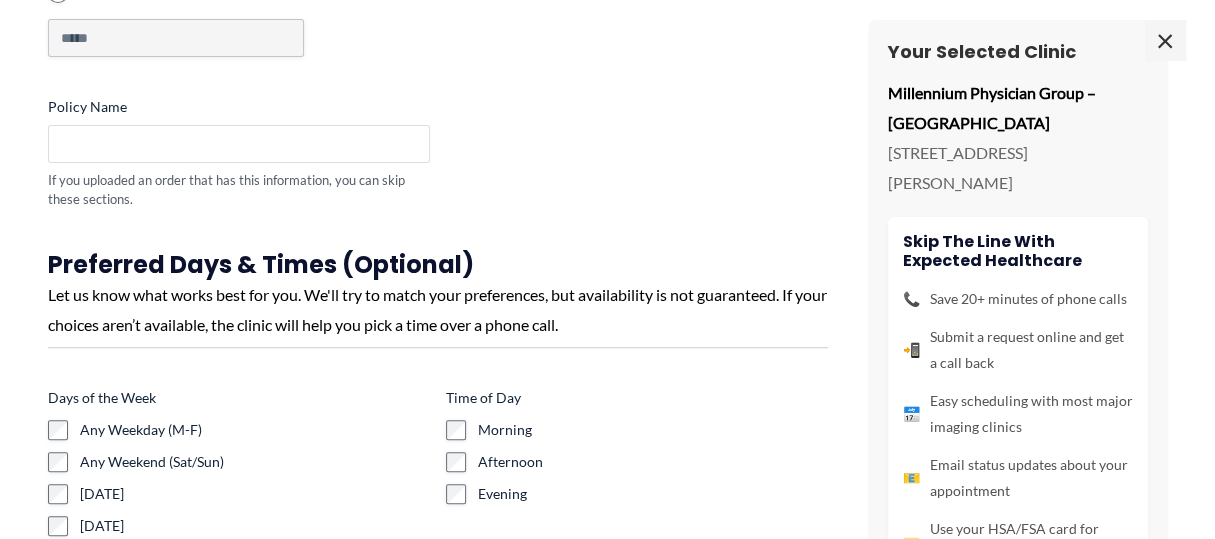 scroll, scrollTop: 0, scrollLeft: 0, axis: both 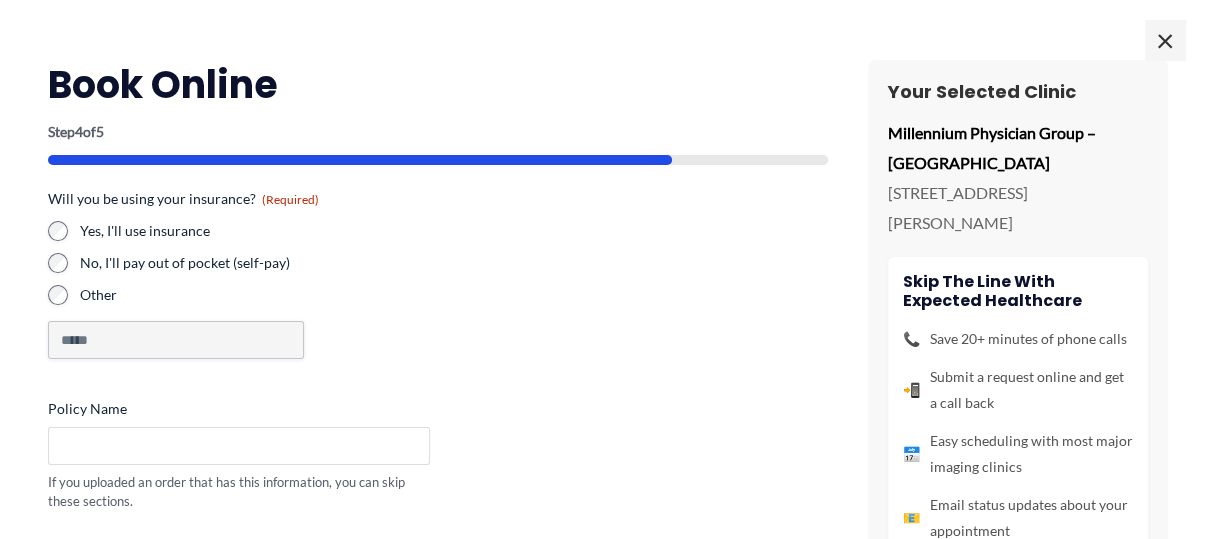 type 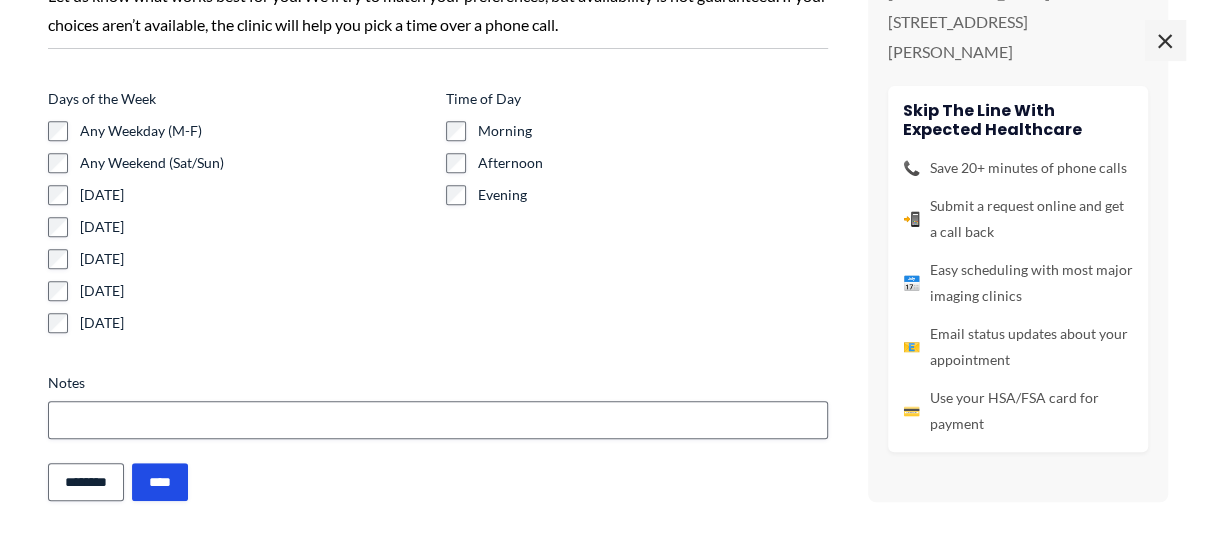 scroll, scrollTop: 451, scrollLeft: 0, axis: vertical 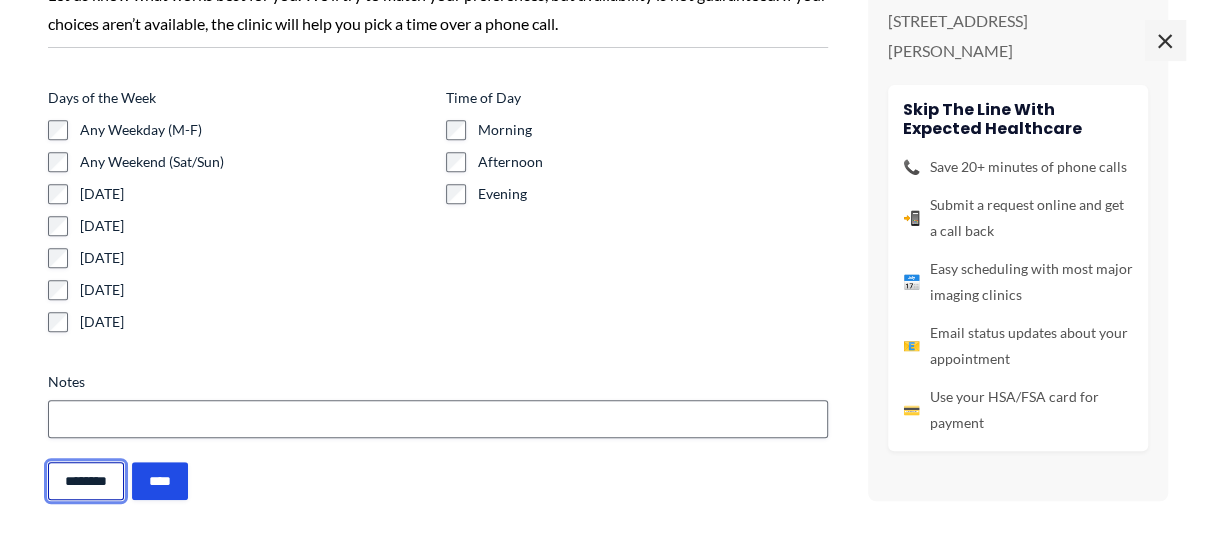 click on "********" at bounding box center [86, 481] 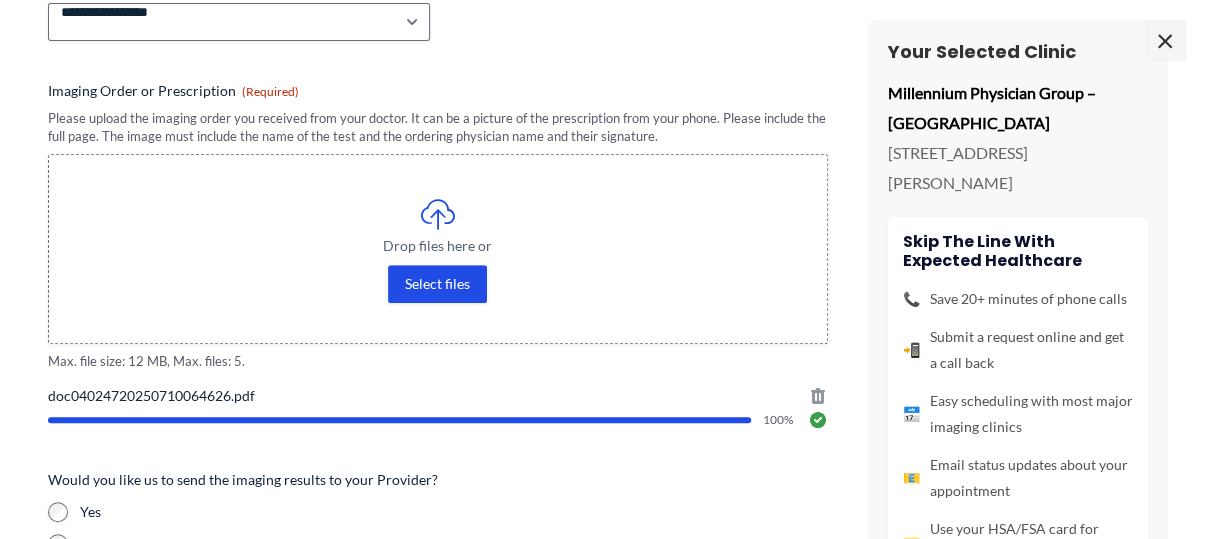 scroll, scrollTop: 0, scrollLeft: 0, axis: both 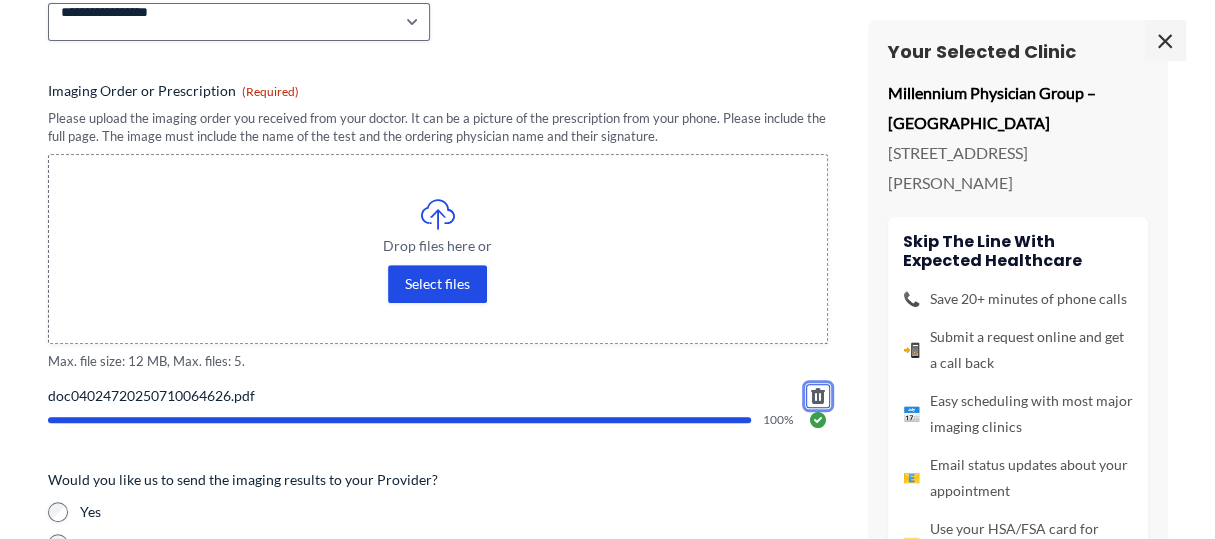 click at bounding box center (818, 396) 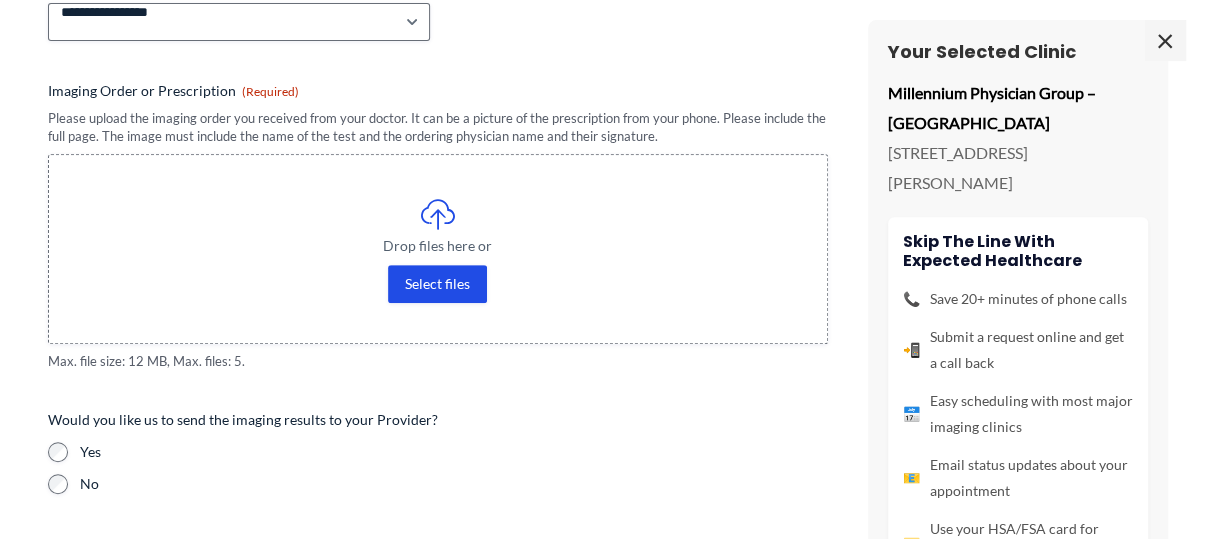 scroll, scrollTop: 151, scrollLeft: 0, axis: vertical 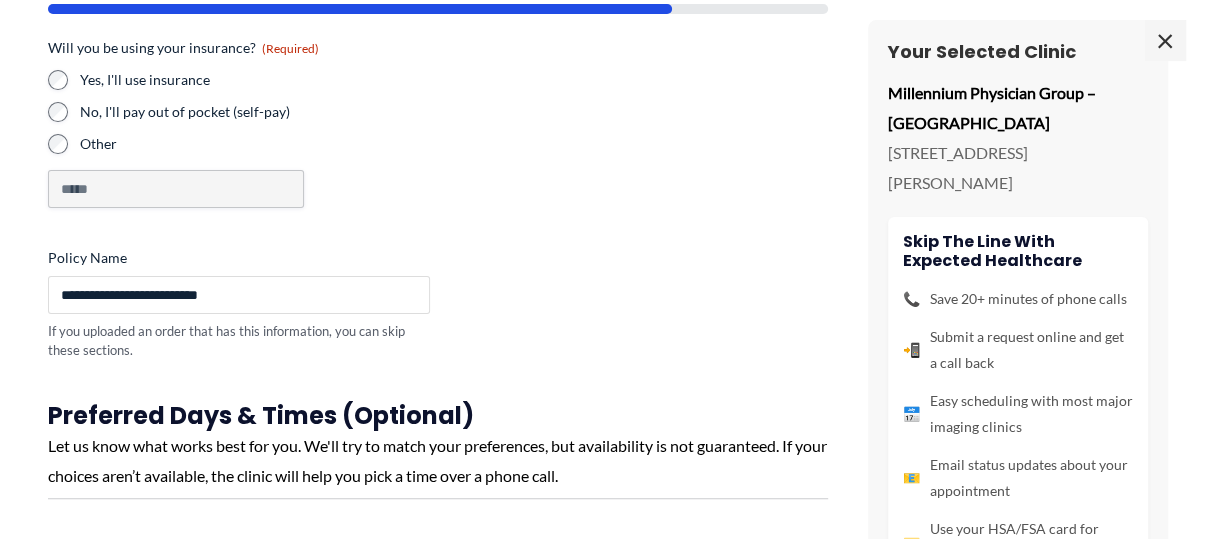 drag, startPoint x: 238, startPoint y: 293, endPoint x: -157, endPoint y: 302, distance: 395.1025 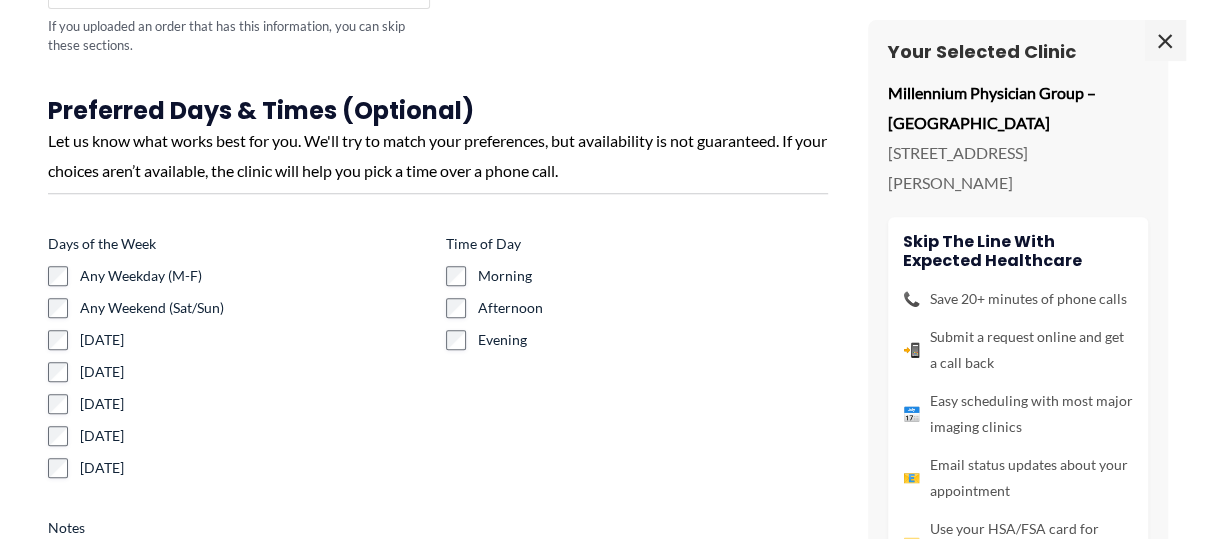 type 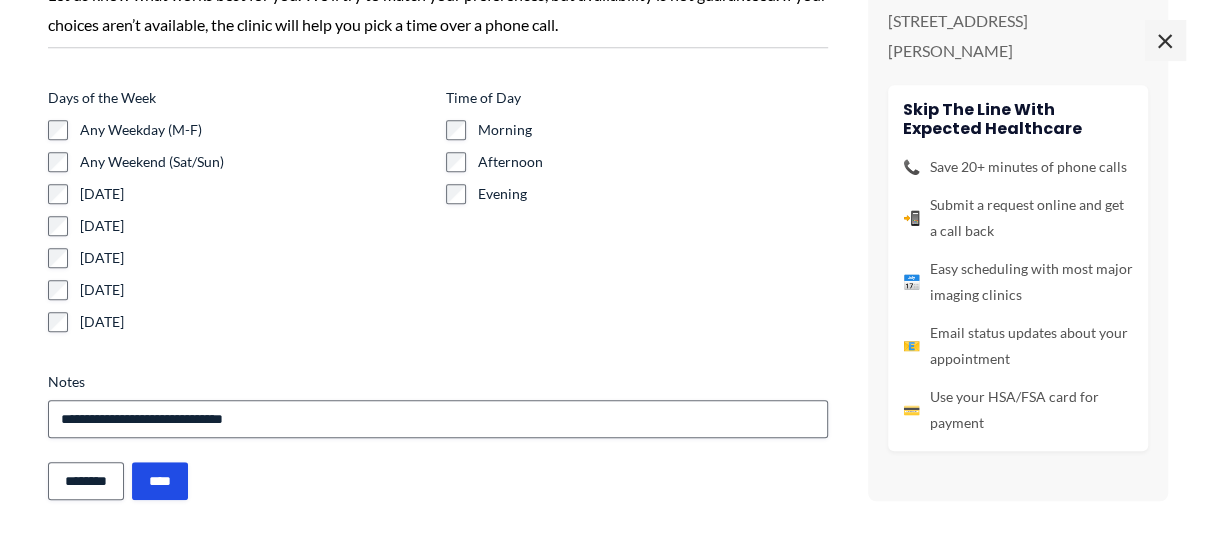 scroll, scrollTop: 602, scrollLeft: 0, axis: vertical 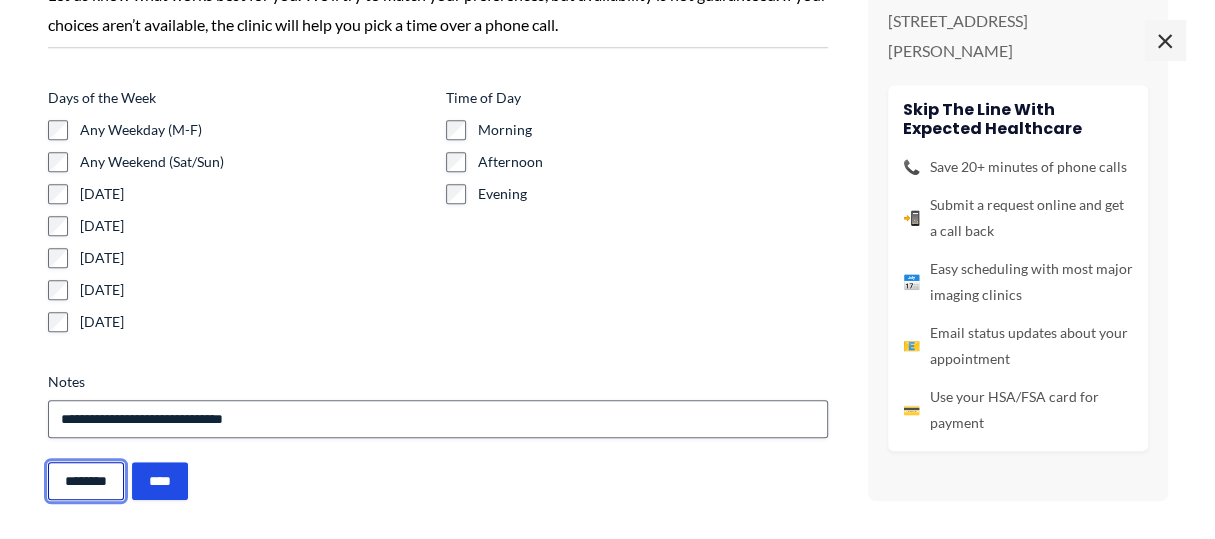 click on "********" at bounding box center [86, 481] 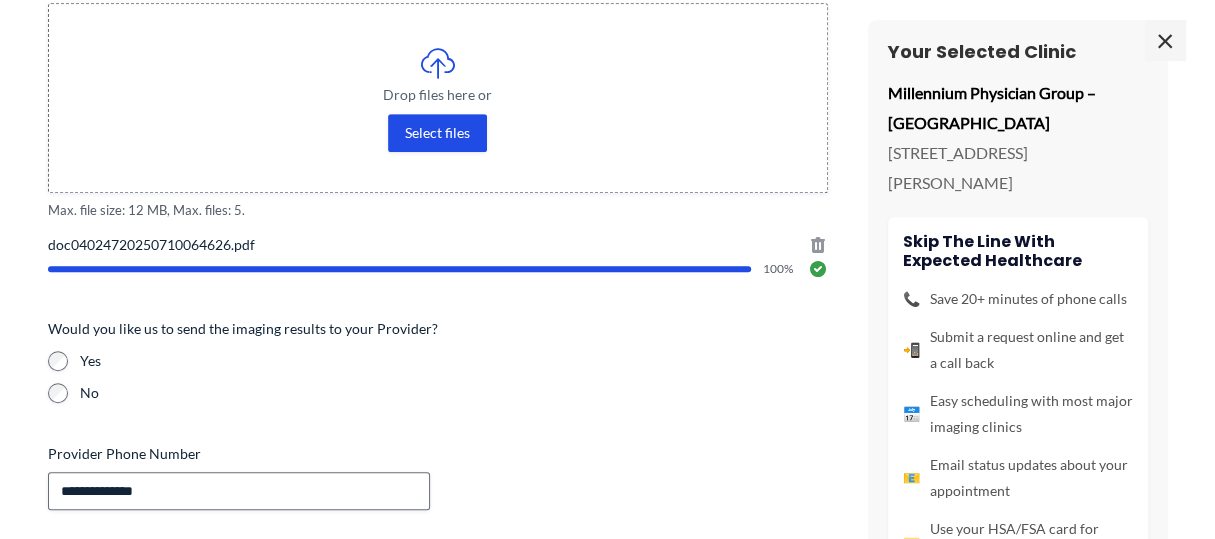 scroll, scrollTop: 0, scrollLeft: 0, axis: both 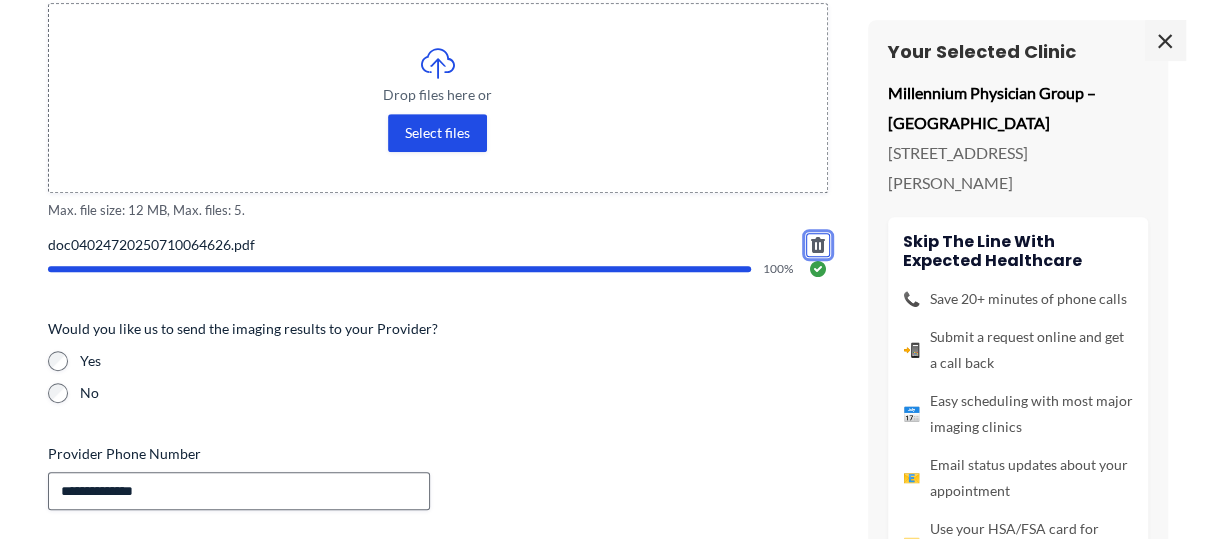 click at bounding box center (818, 245) 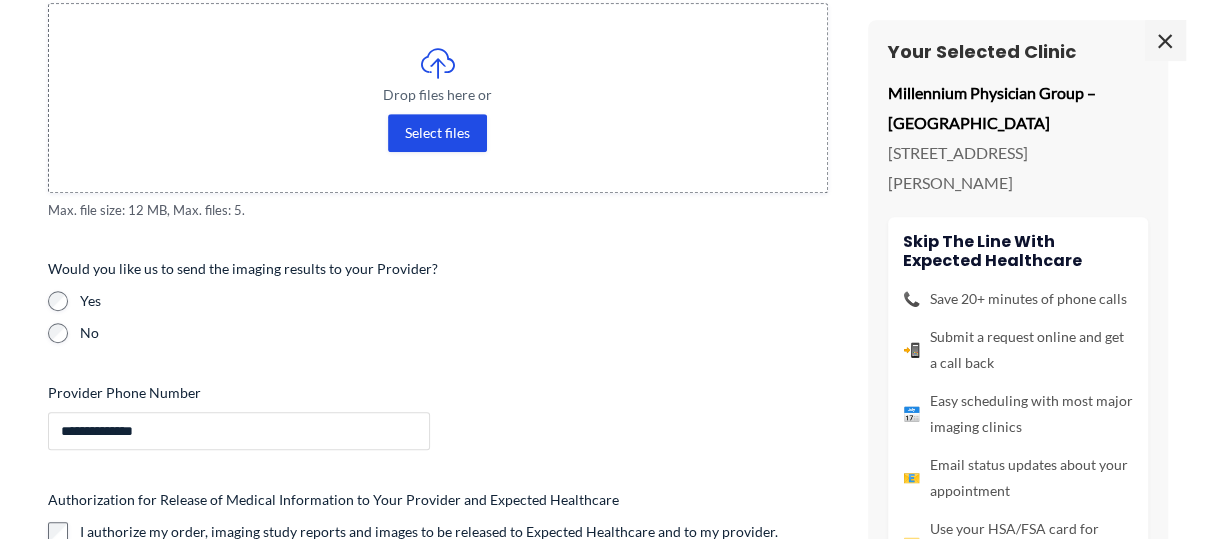 drag, startPoint x: 193, startPoint y: 433, endPoint x: -354, endPoint y: 461, distance: 547.7162 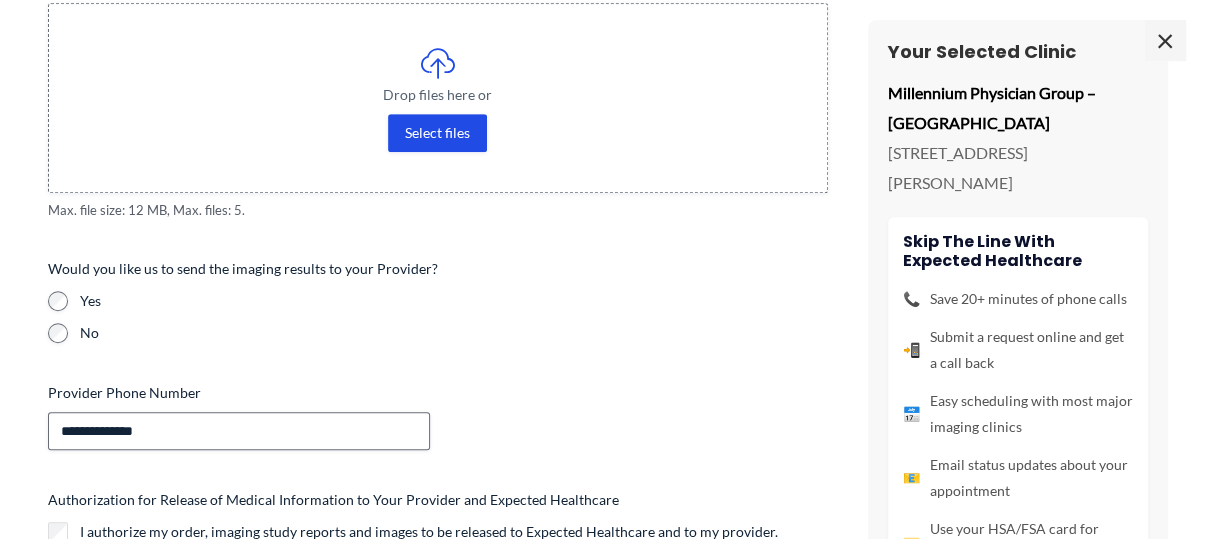 type 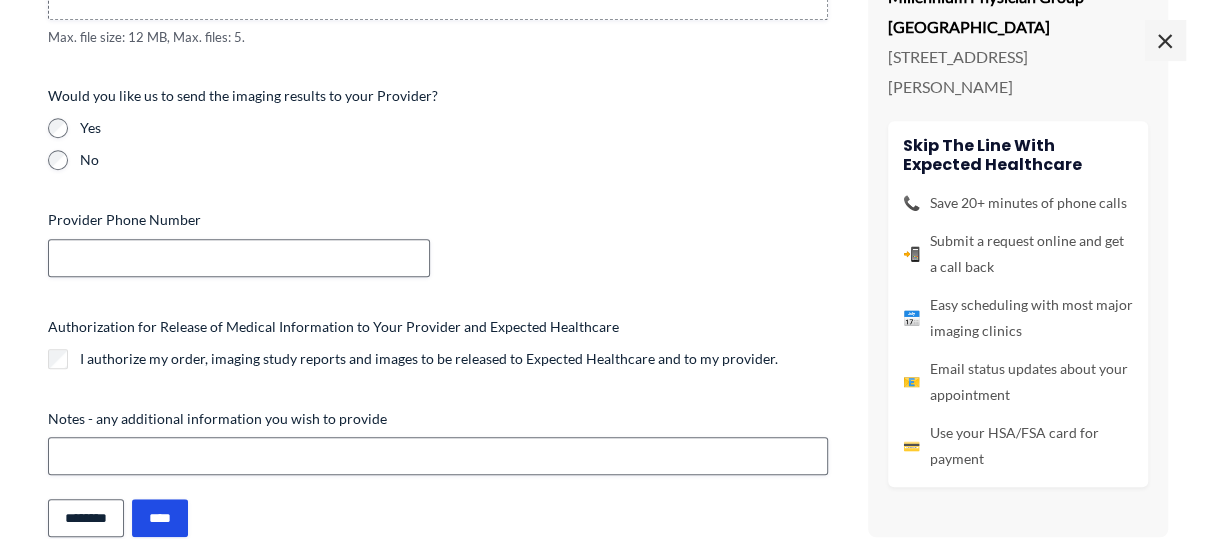 scroll, scrollTop: 810, scrollLeft: 0, axis: vertical 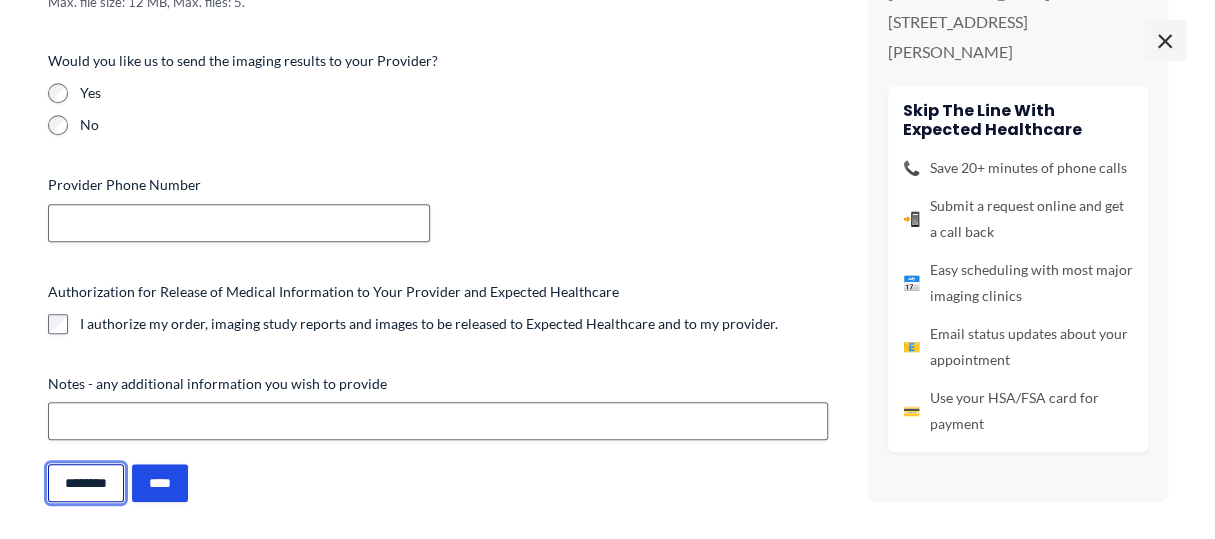 click on "********" at bounding box center (86, 483) 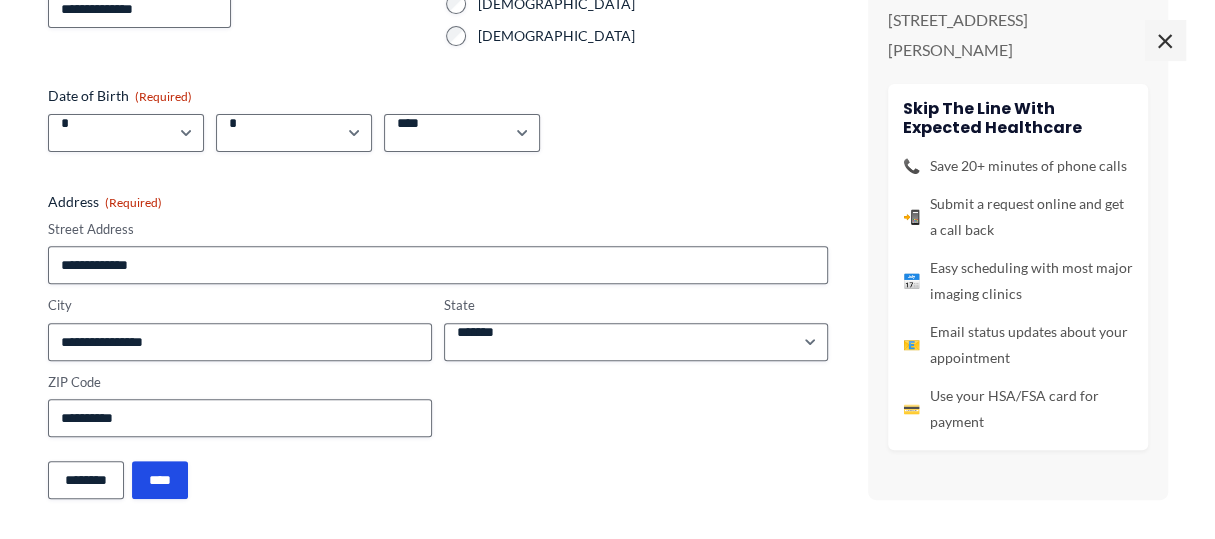 scroll, scrollTop: 307, scrollLeft: 0, axis: vertical 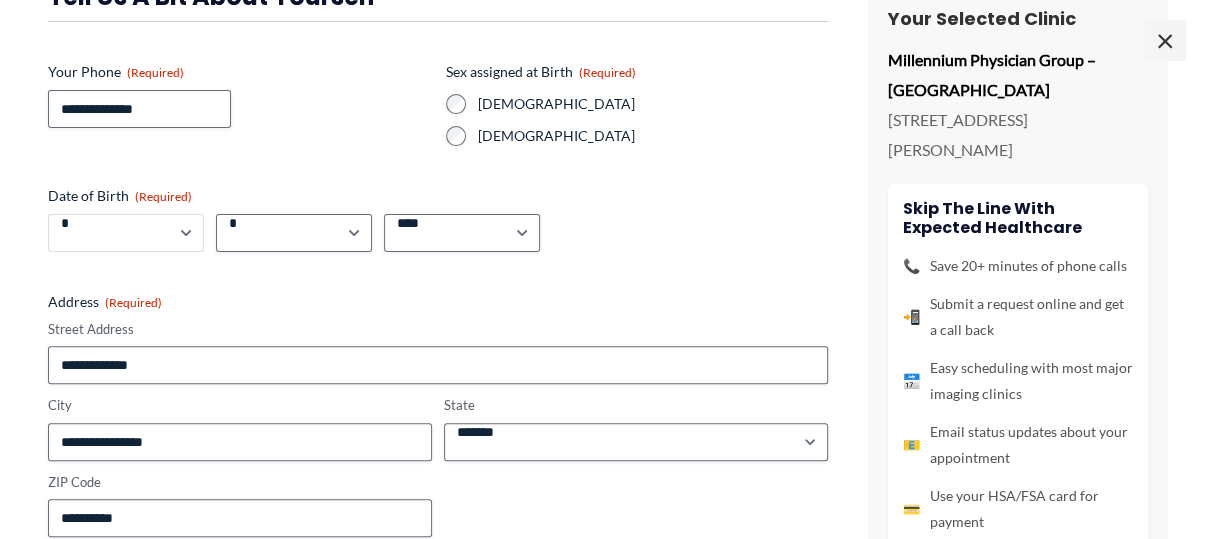 click on "***** * * * * * * * * * ** ** **" at bounding box center (126, 233) 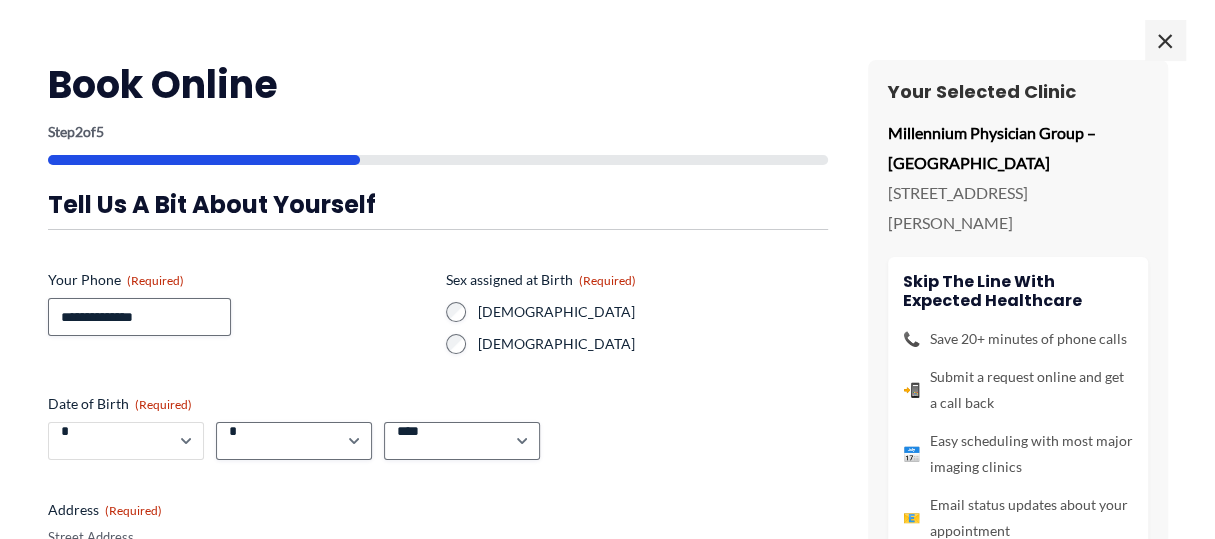 click on "***** * * * * * * * * * ** ** **" at bounding box center [126, 441] 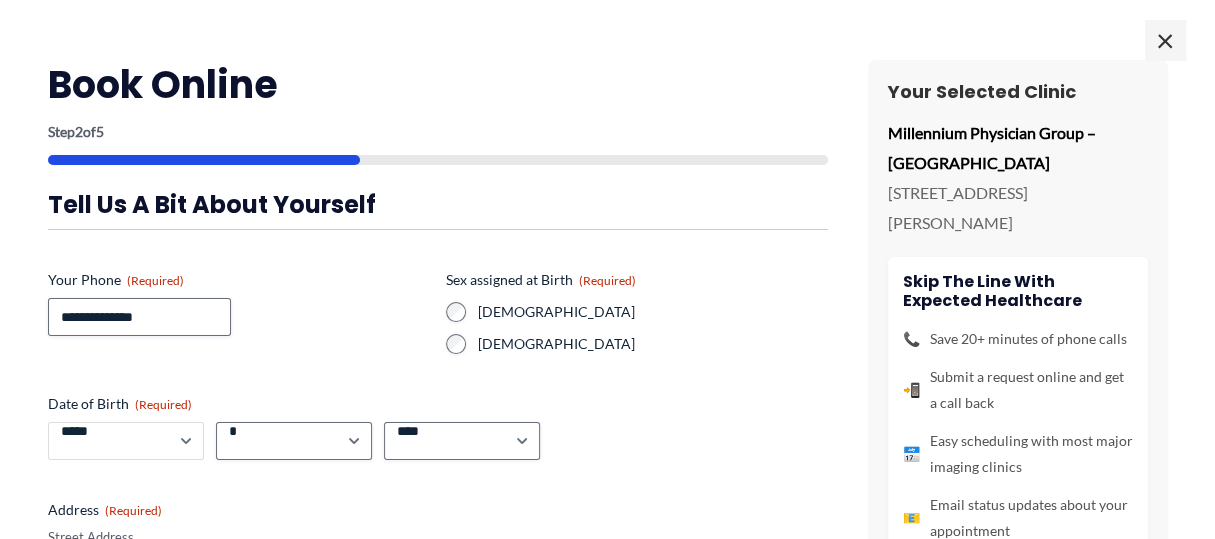 click on "***** * * * * * * * * * ** ** **" at bounding box center [126, 441] 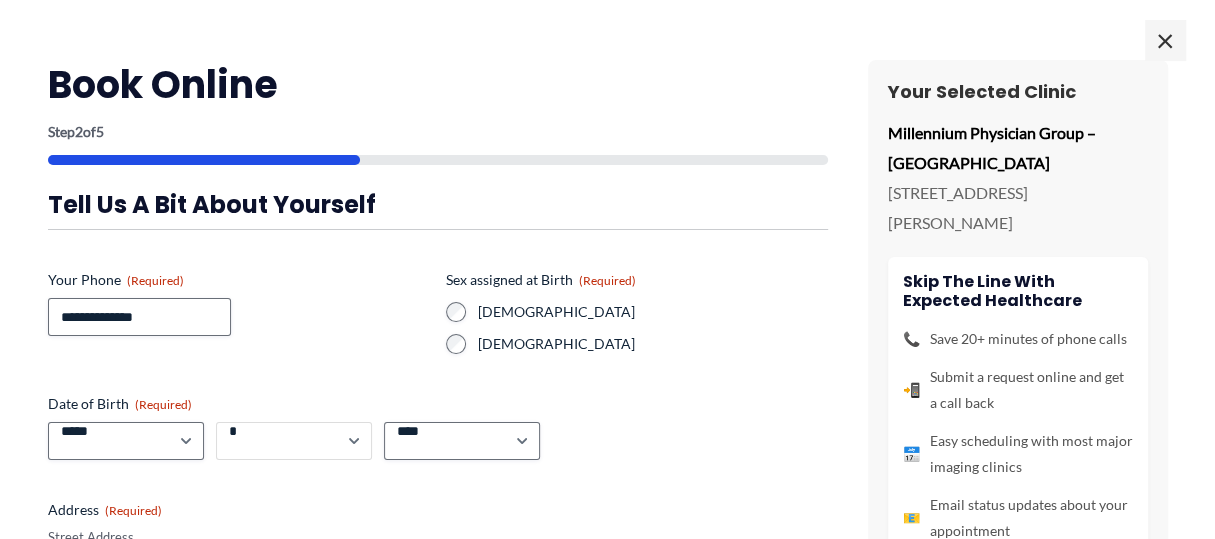 drag, startPoint x: 346, startPoint y: 436, endPoint x: 346, endPoint y: 424, distance: 12 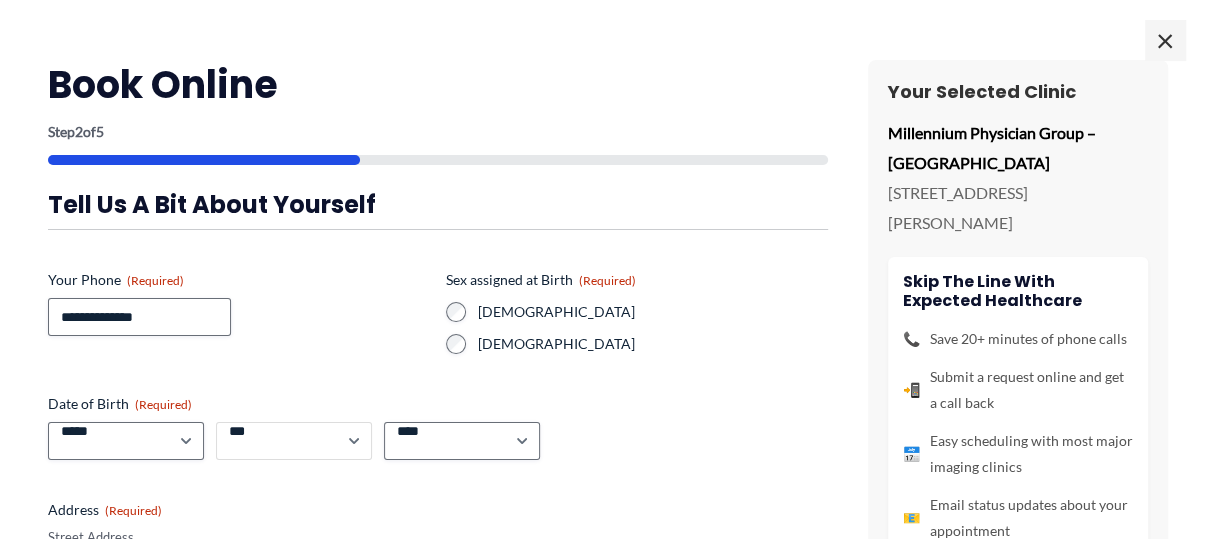 click on "*** * * * * * * * * * ** ** ** ** ** ** ** ** ** ** ** ** ** ** ** ** ** ** ** ** ** **" at bounding box center [294, 441] 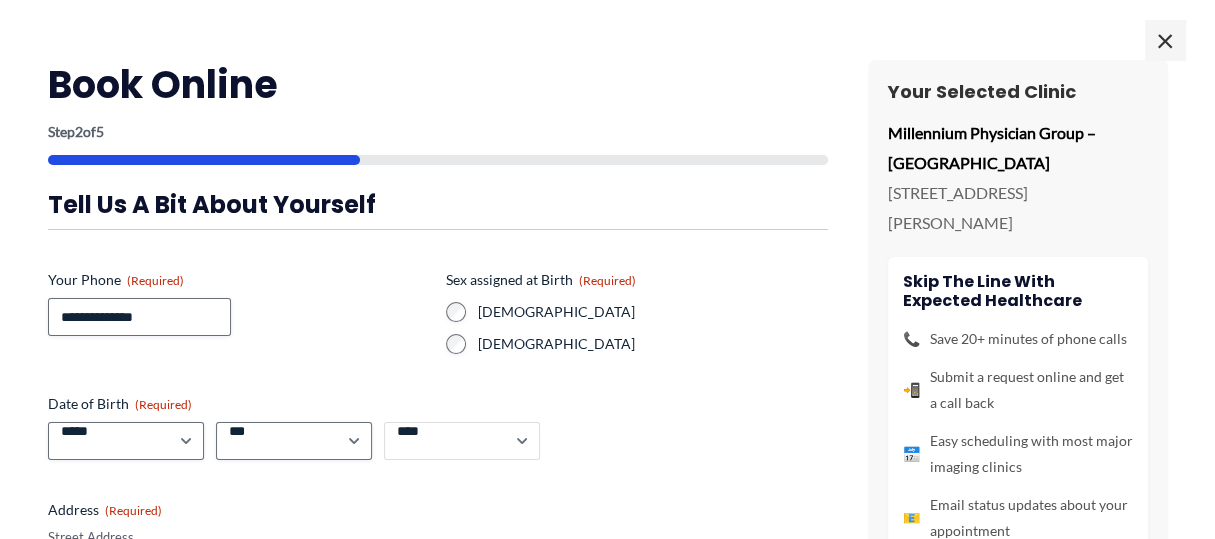 drag, startPoint x: 515, startPoint y: 437, endPoint x: 510, endPoint y: 422, distance: 15.811388 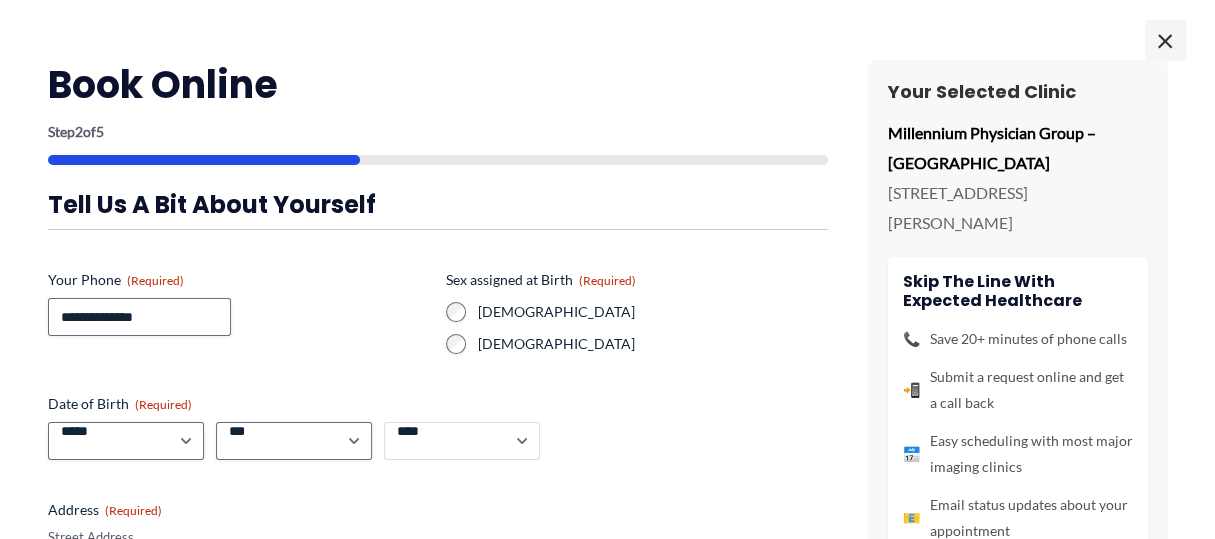 select 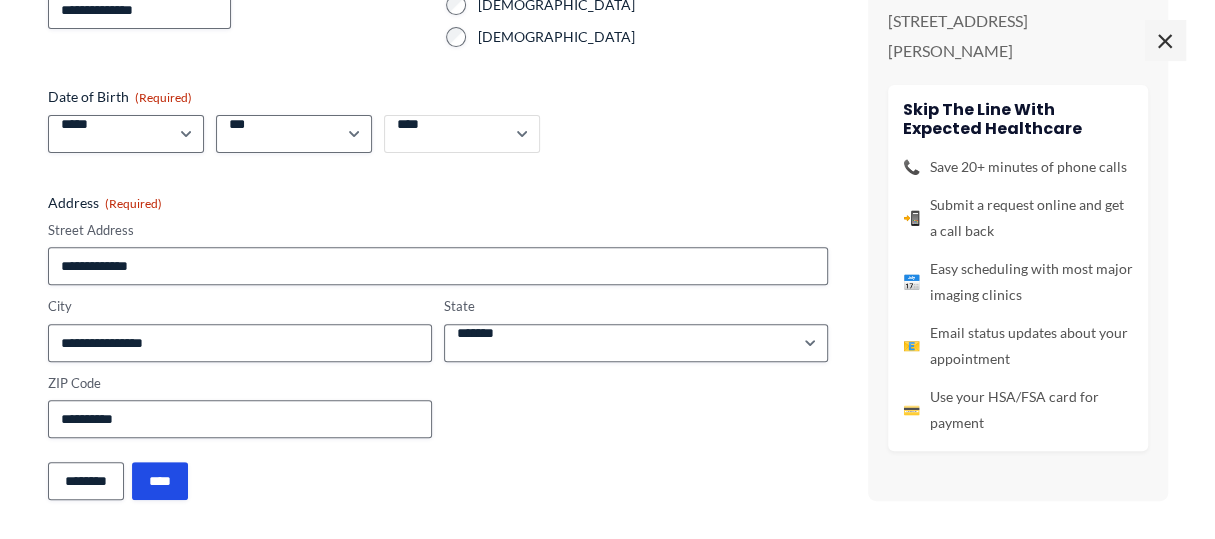 scroll, scrollTop: 307, scrollLeft: 0, axis: vertical 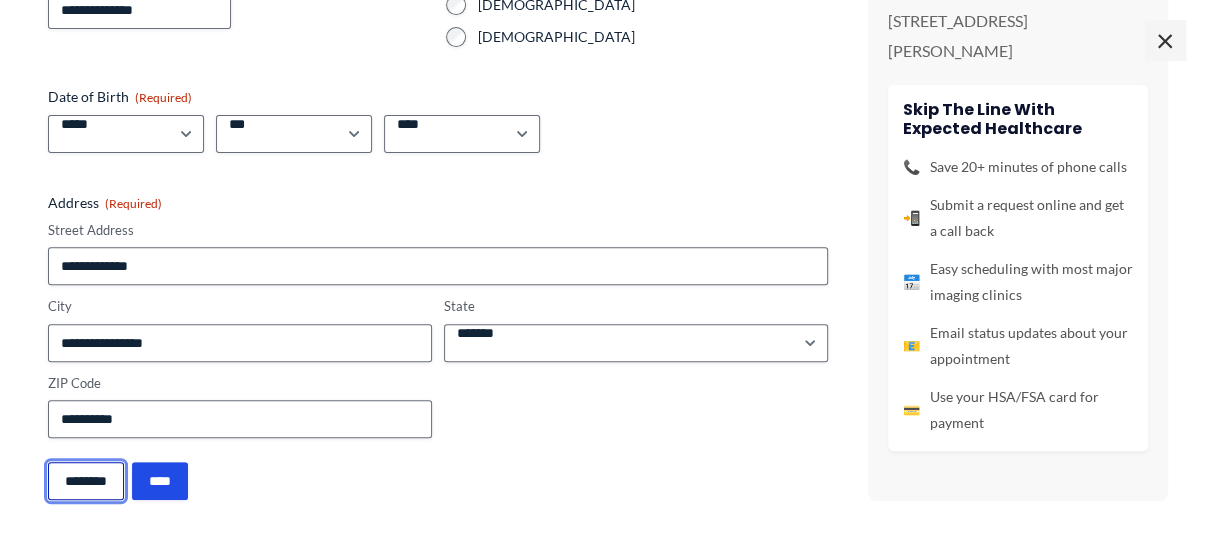 click on "********" at bounding box center (86, 481) 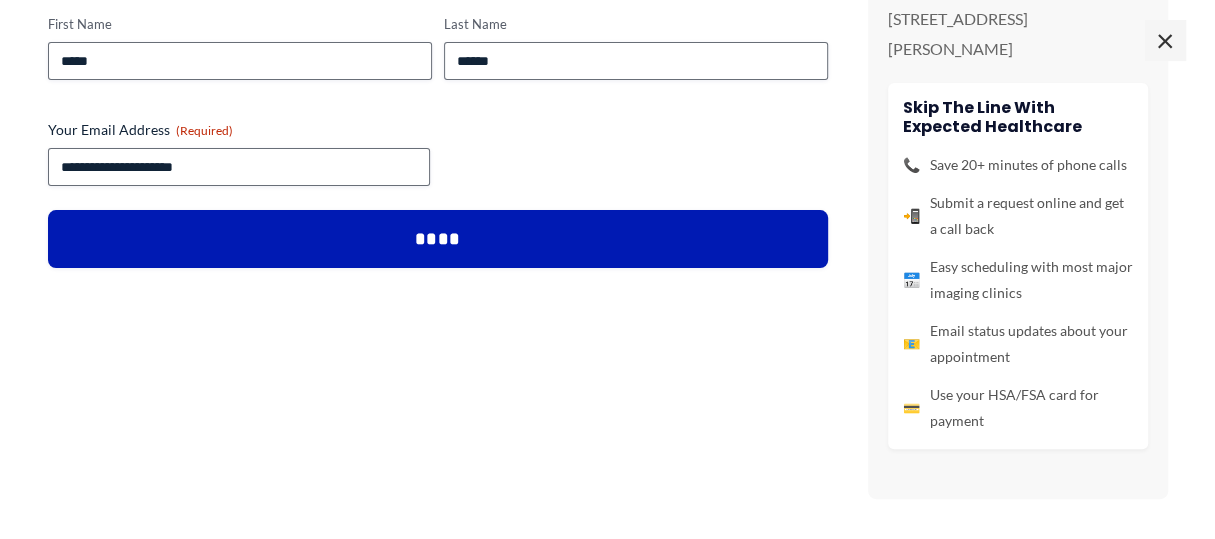 scroll, scrollTop: 0, scrollLeft: 0, axis: both 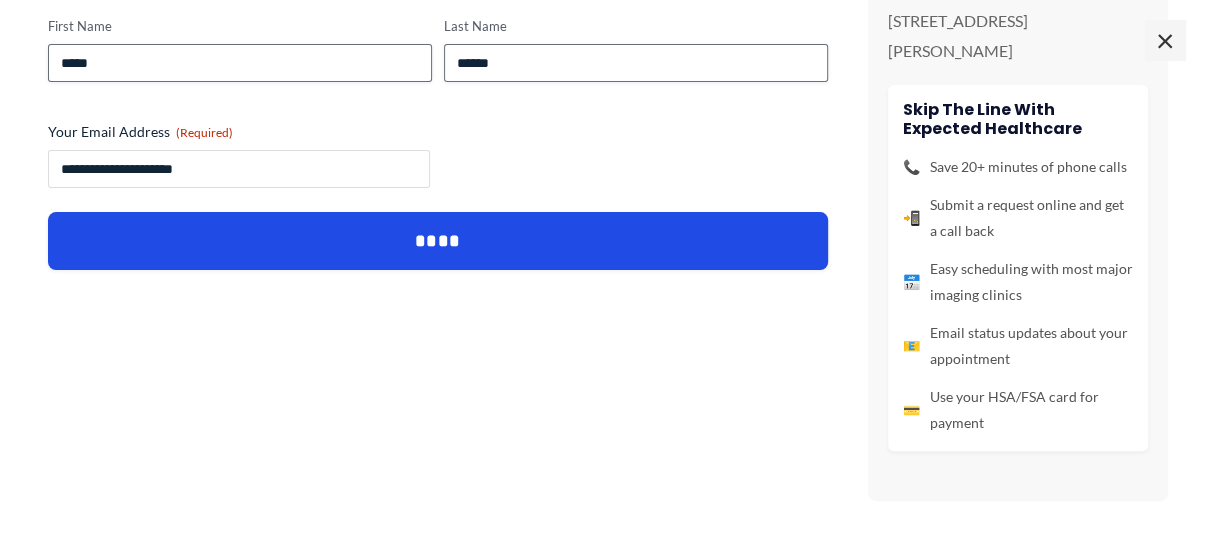 drag, startPoint x: 230, startPoint y: 163, endPoint x: -246, endPoint y: 170, distance: 476.05145 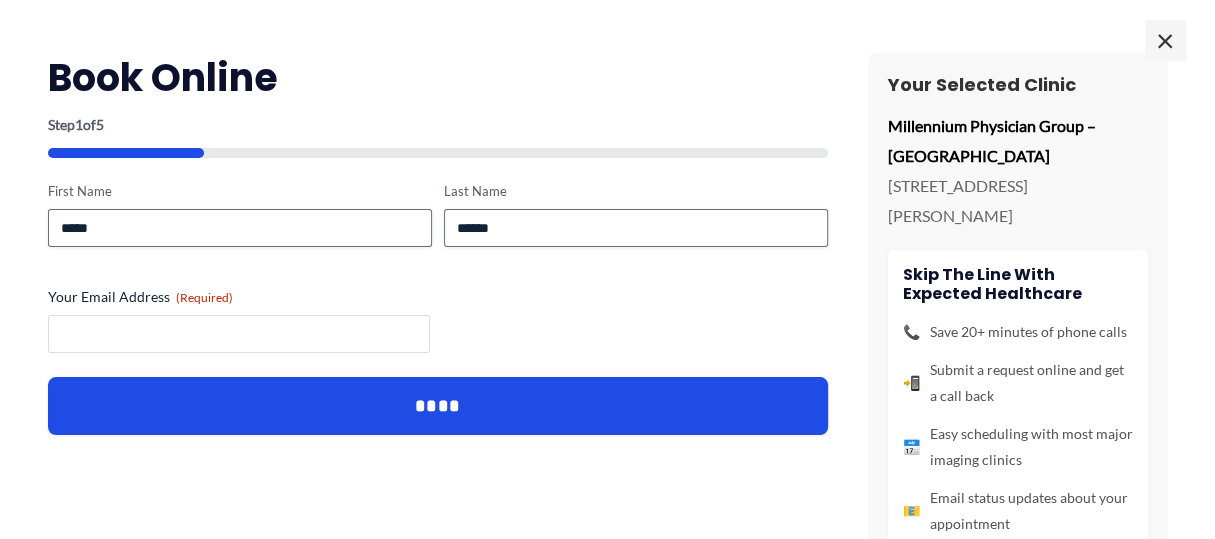 scroll, scrollTop: 0, scrollLeft: 0, axis: both 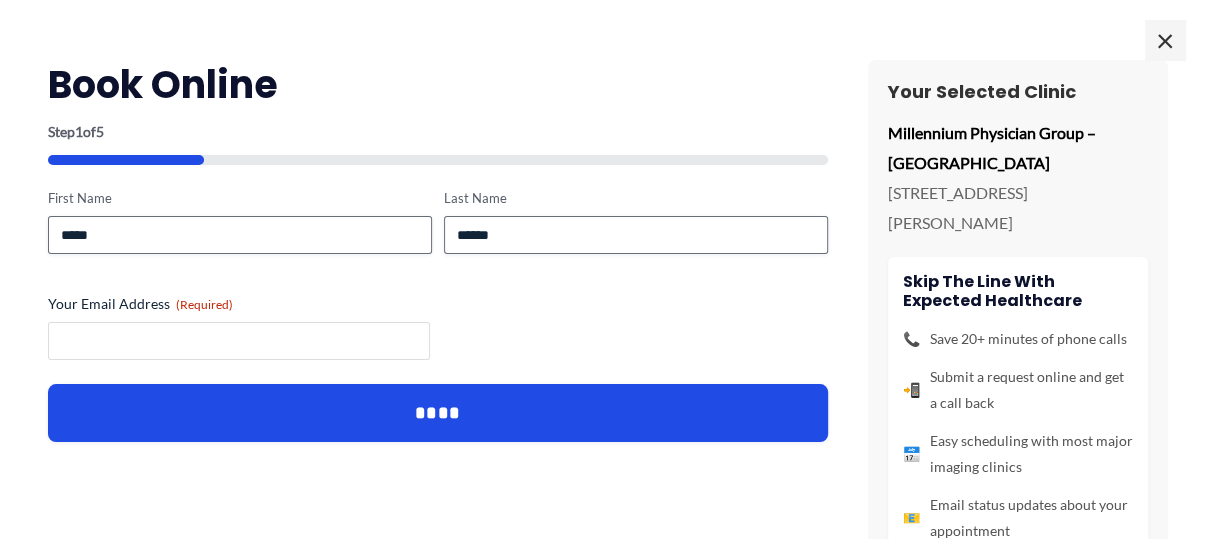 type 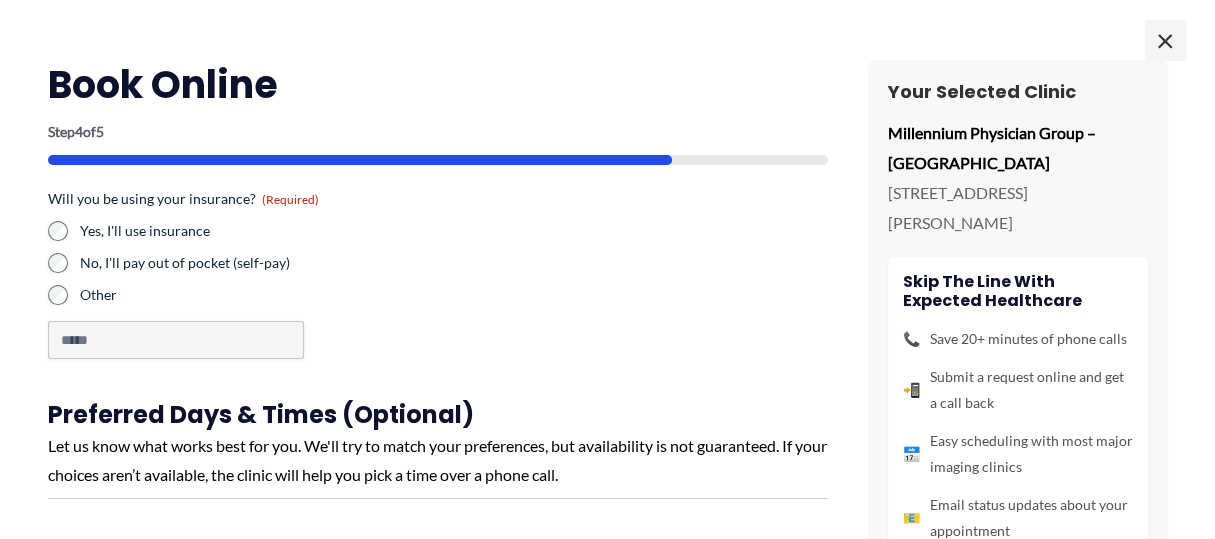 scroll, scrollTop: 0, scrollLeft: 0, axis: both 